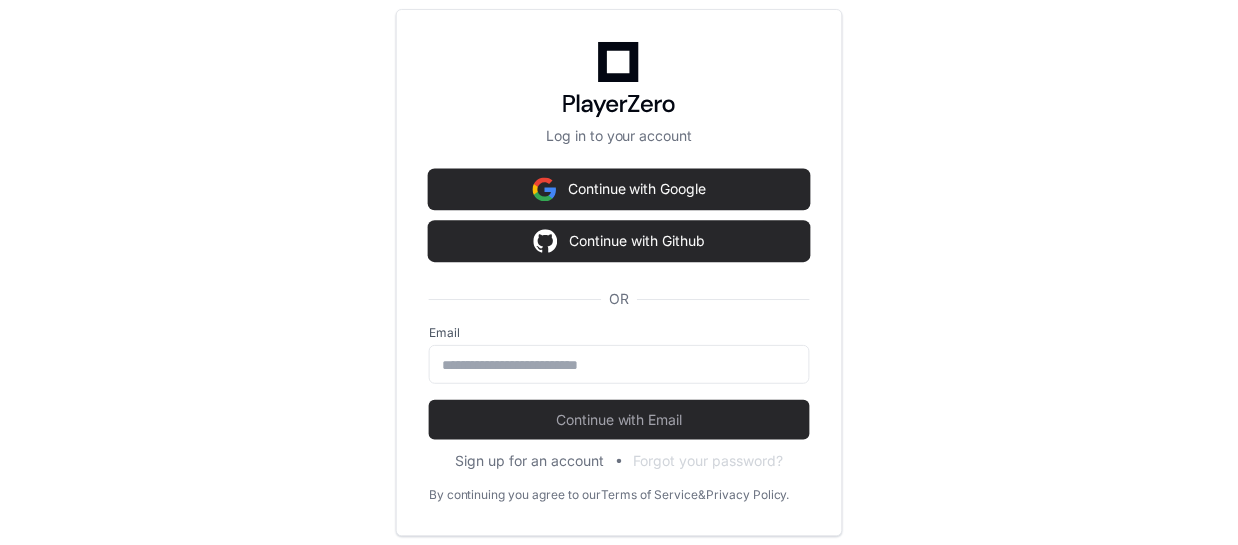 scroll, scrollTop: 0, scrollLeft: 0, axis: both 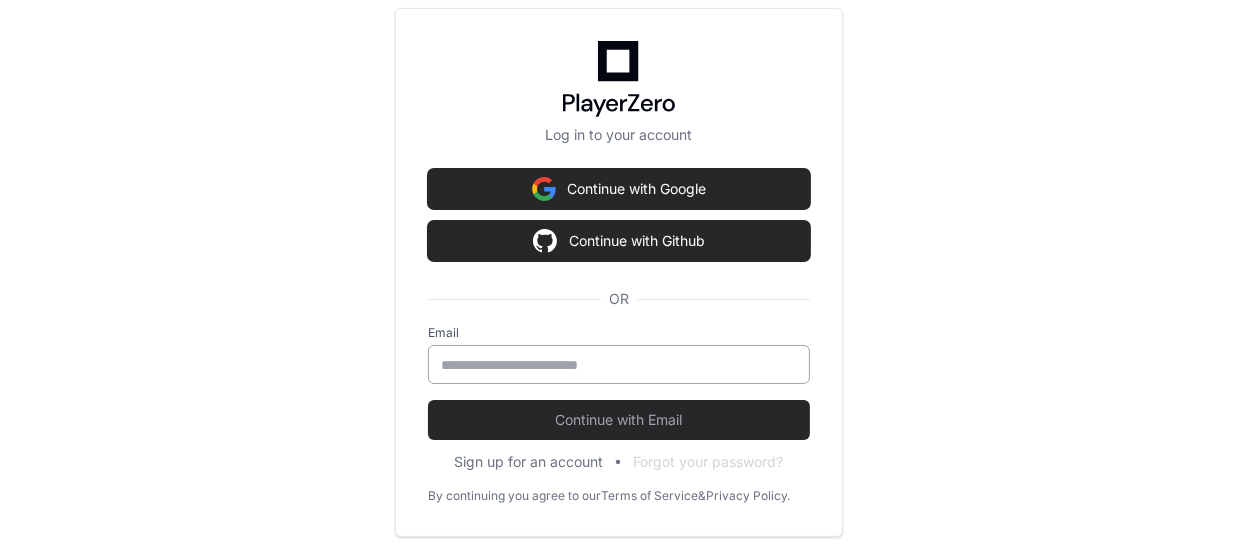 click at bounding box center (619, 365) 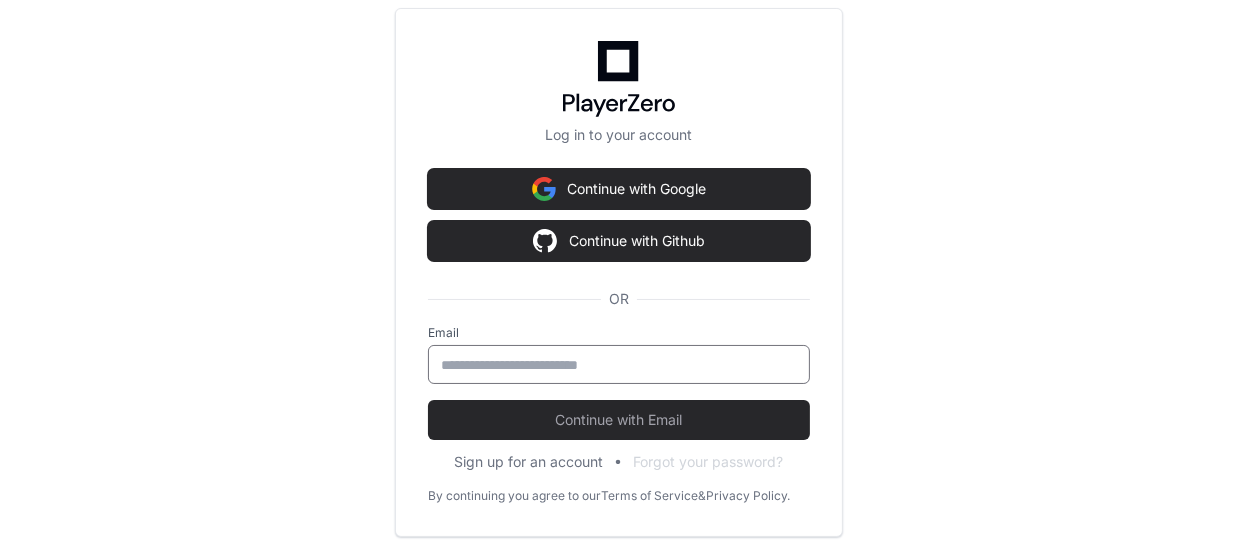 type on "**********" 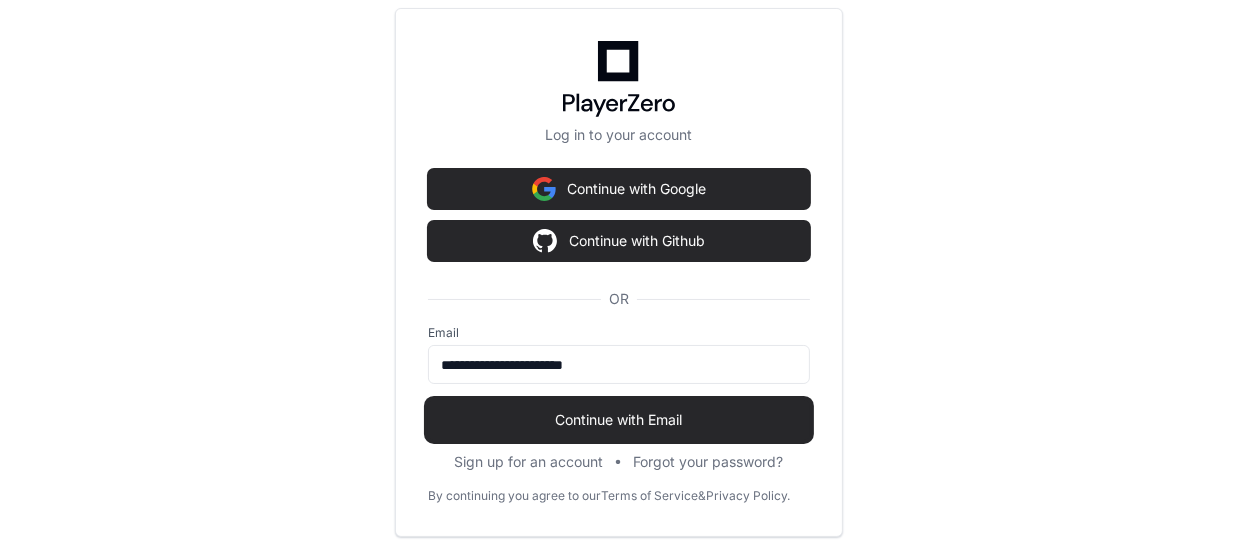 click on "Continue with Email" at bounding box center (619, 420) 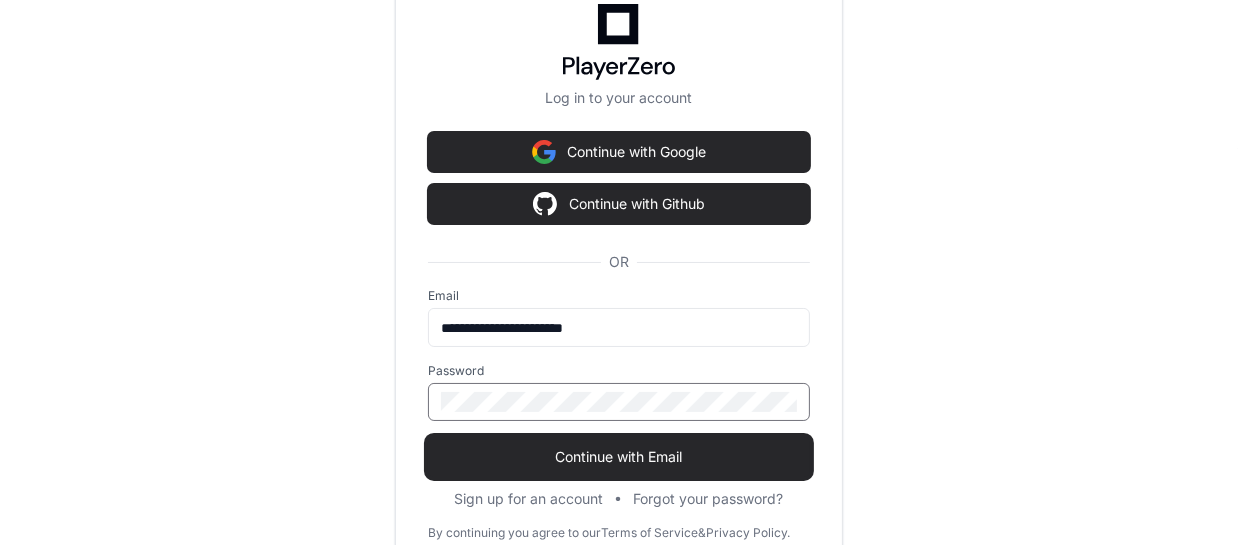click on "Continue with Email" at bounding box center (619, 457) 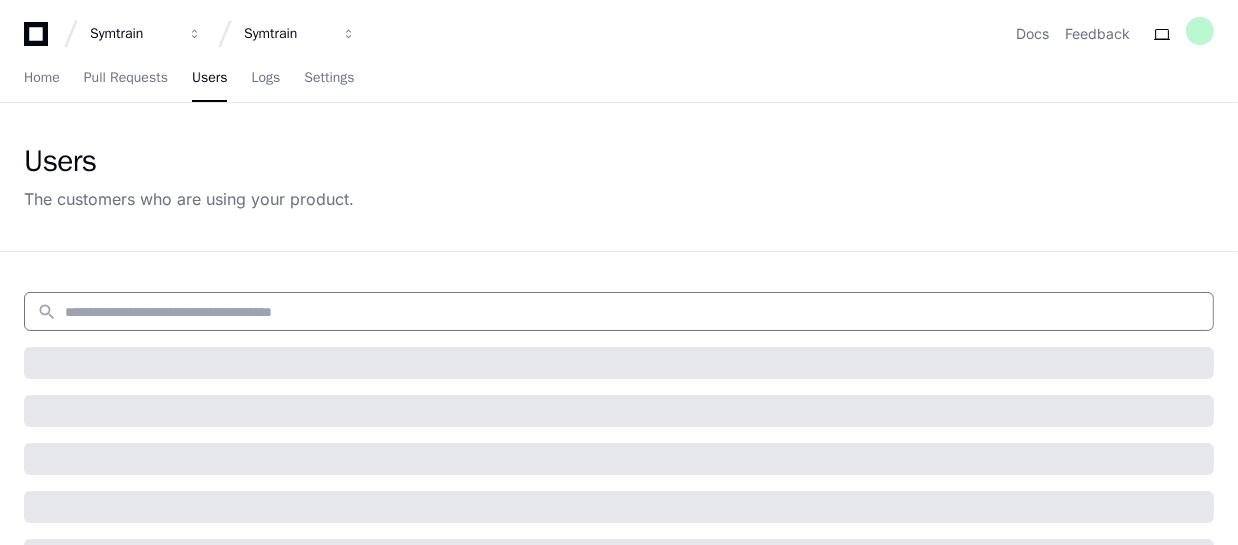 click at bounding box center [633, 312] 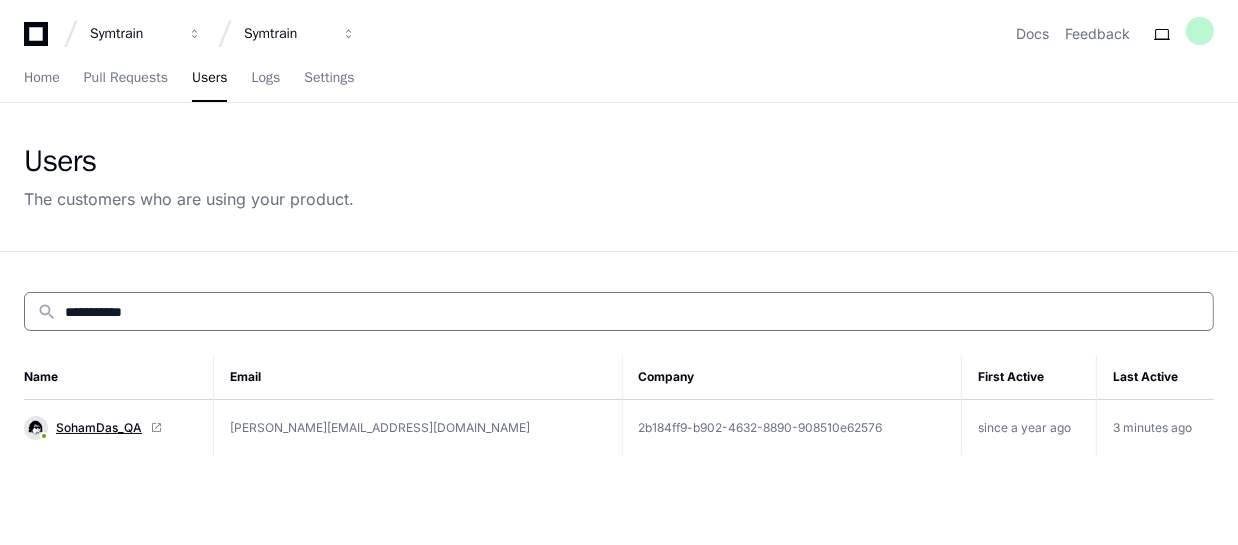 type on "**********" 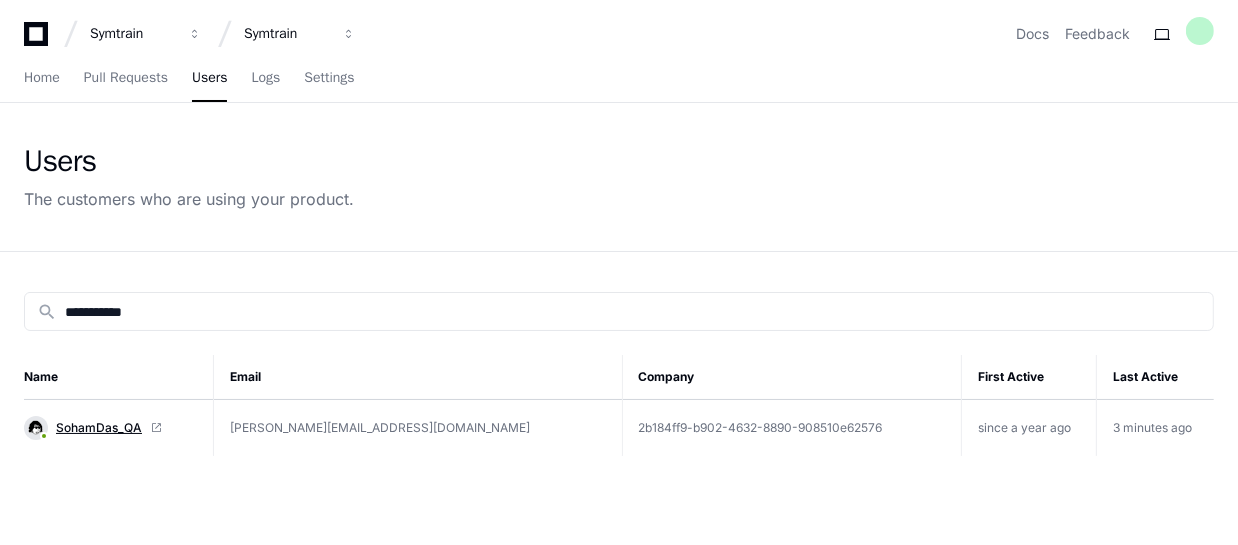 click on "SohamDas_QA" 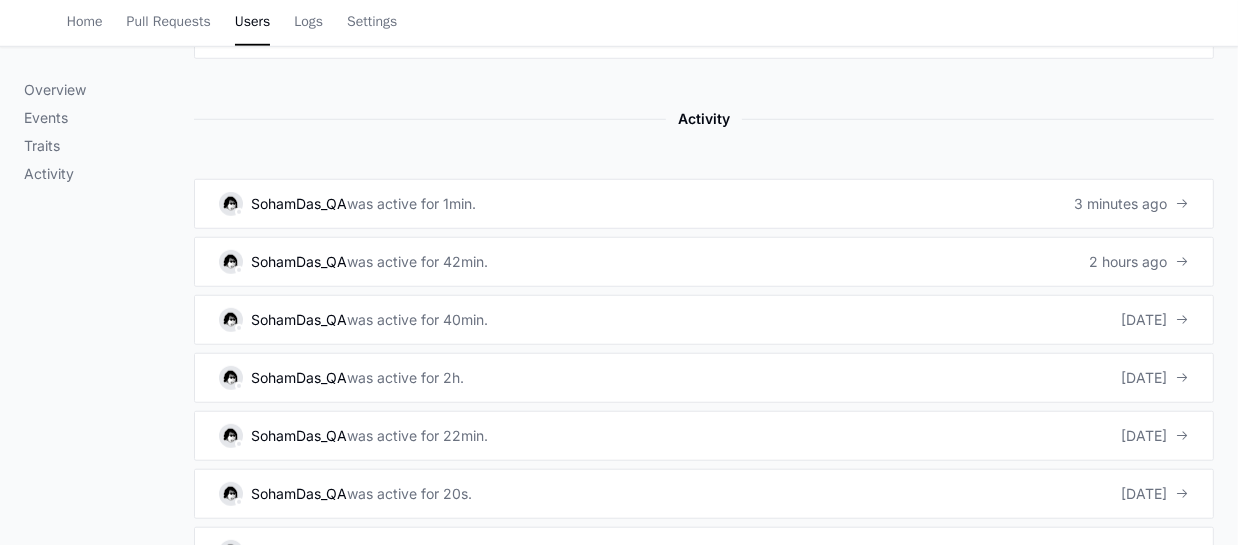 scroll, scrollTop: 1363, scrollLeft: 0, axis: vertical 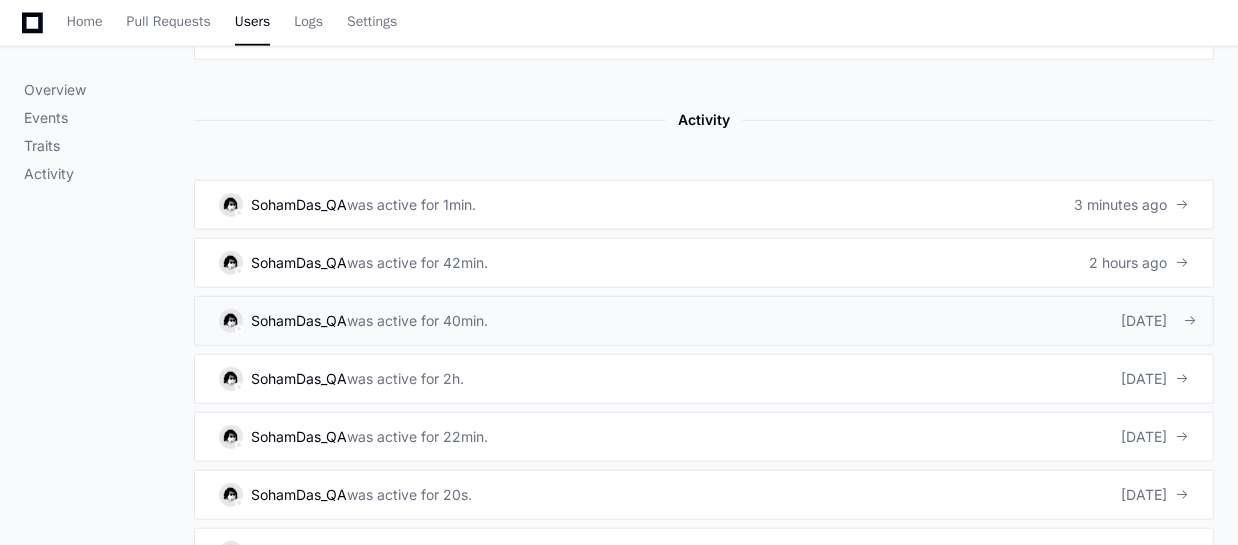 click on "SohamDas_QA   was active for 40min.  [DATE]" 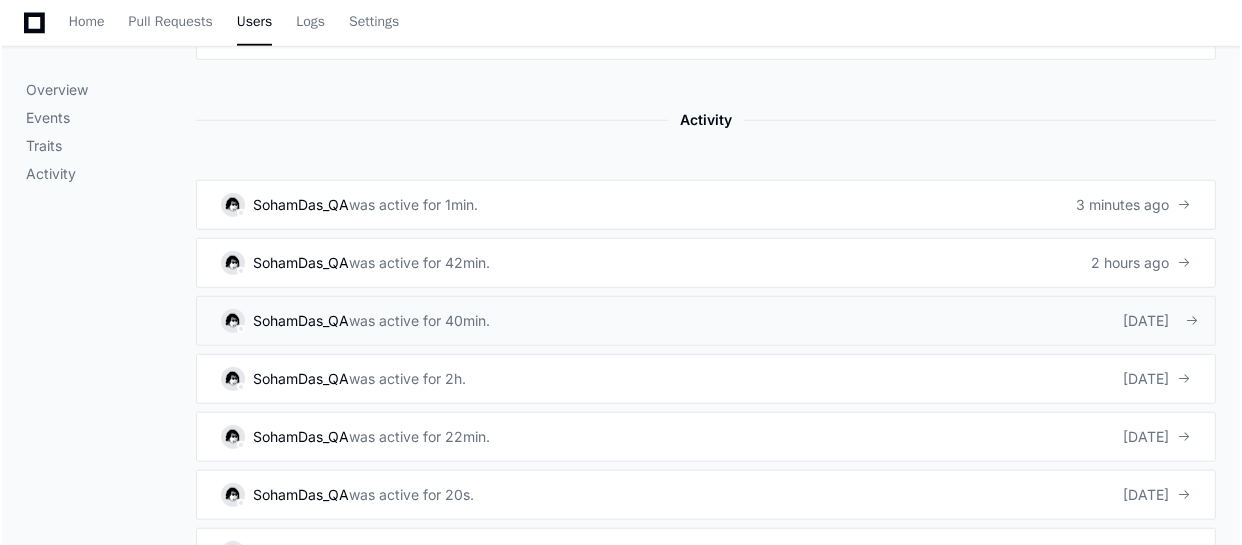 scroll, scrollTop: 0, scrollLeft: 0, axis: both 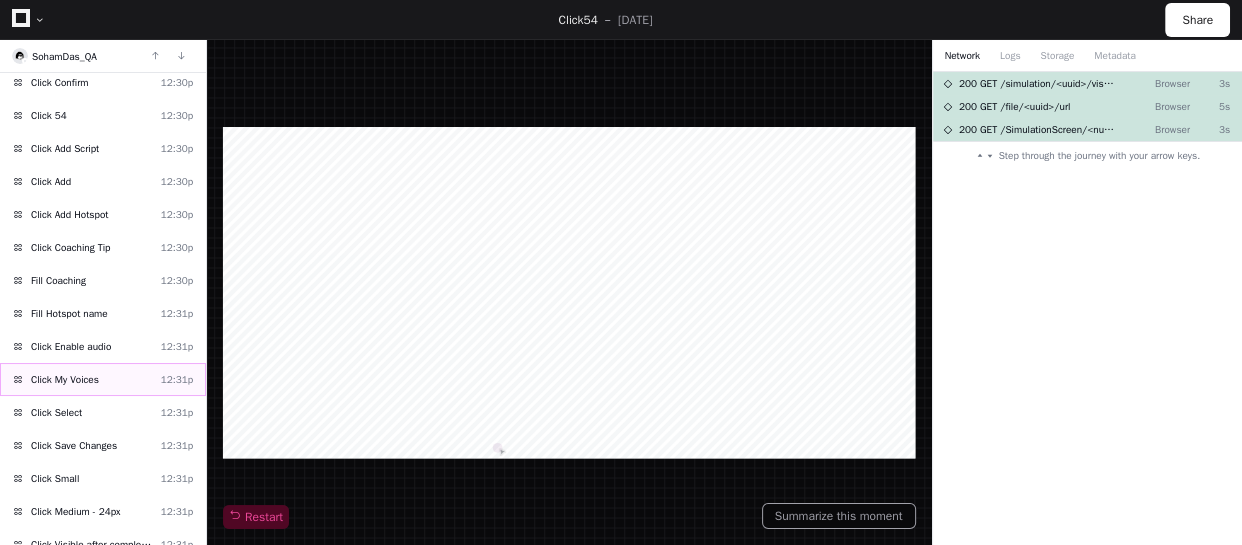 click on "Click My Voices  12:31p" 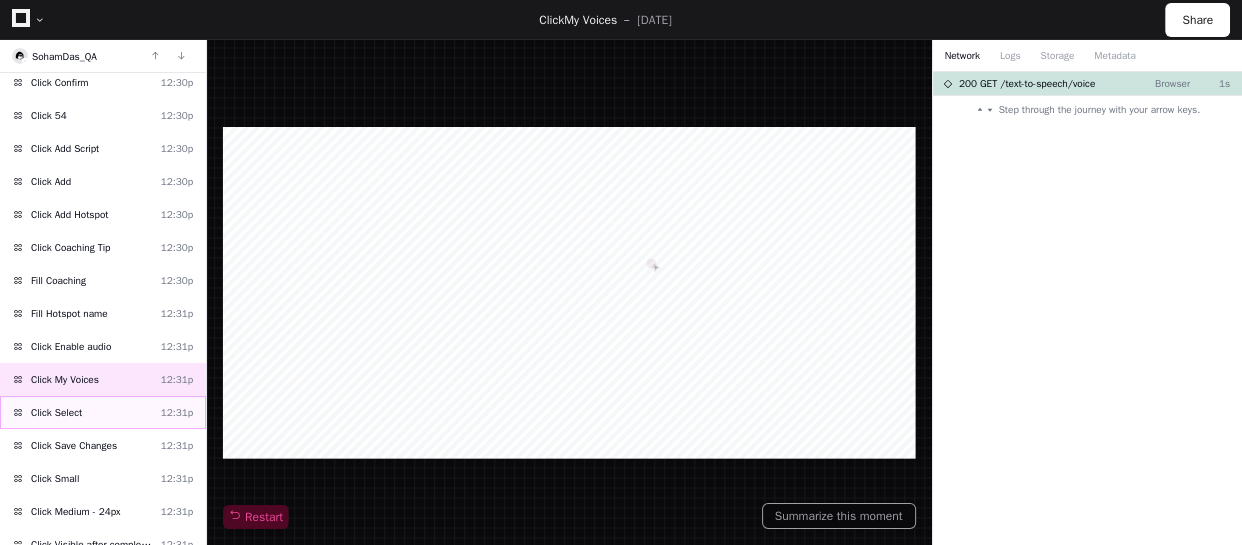 click on "Click Select  12:31p" 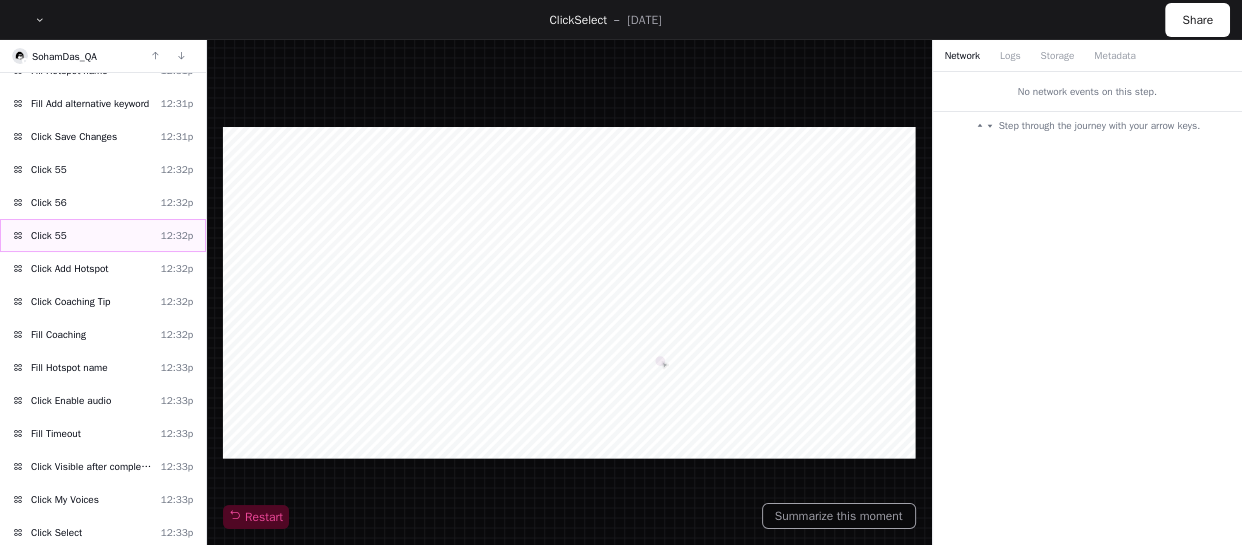 scroll, scrollTop: 1774, scrollLeft: 0, axis: vertical 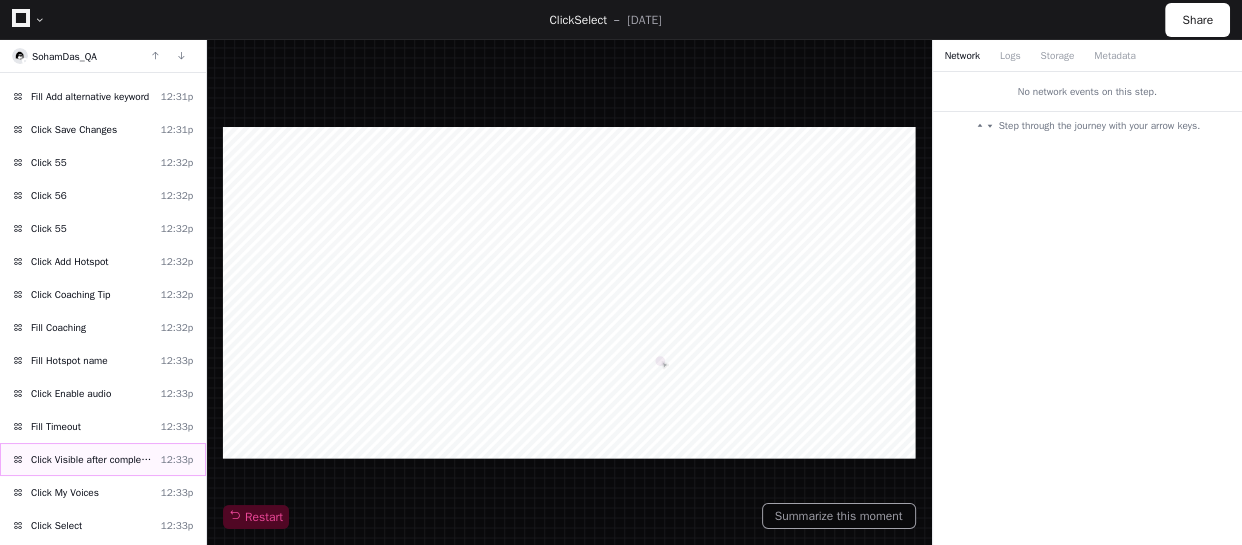 click on "Click Visible after completion/timeout" 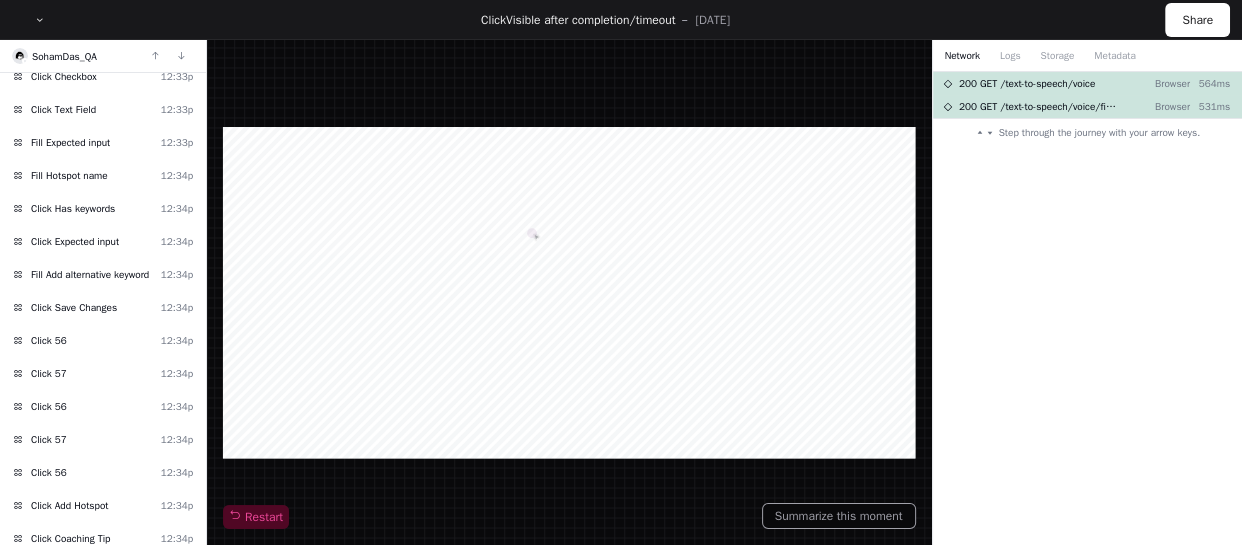 scroll, scrollTop: 2940, scrollLeft: 0, axis: vertical 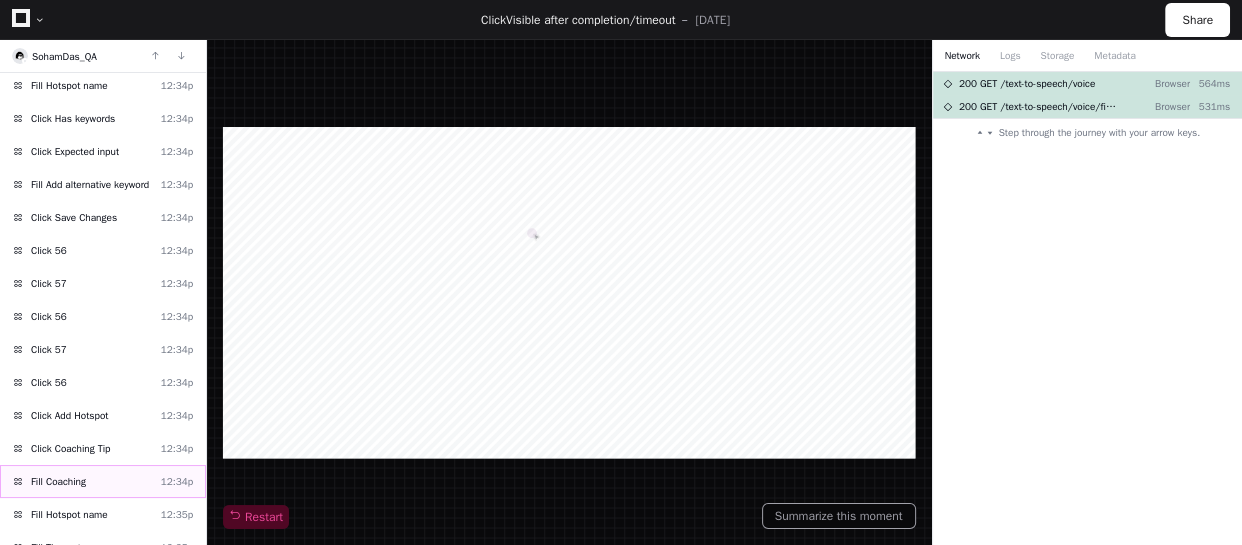 click on "Fill Coaching  12:34p" 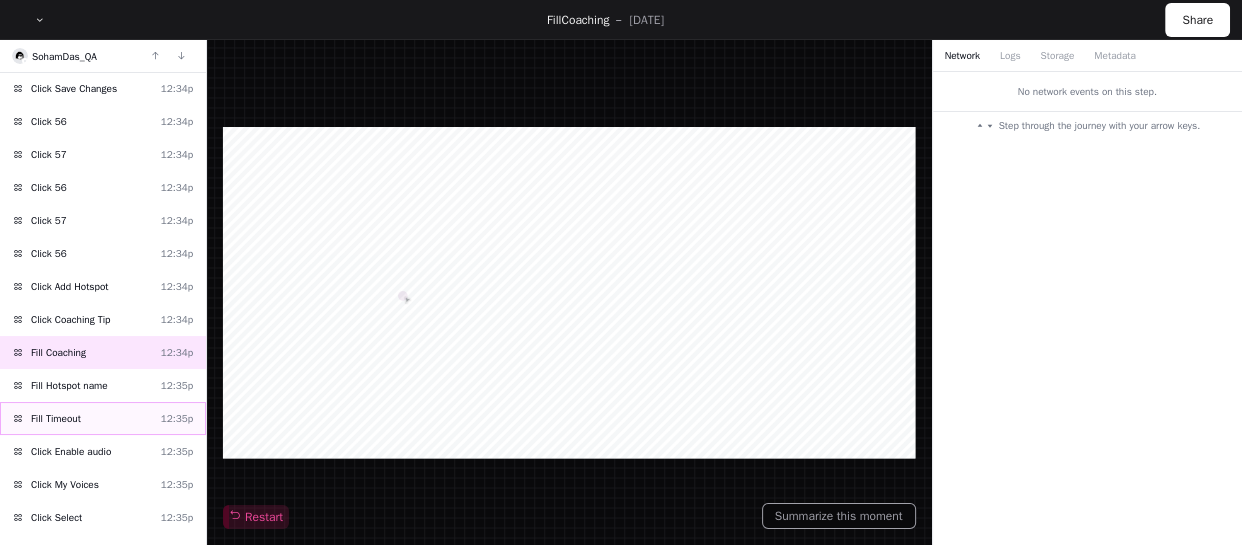 scroll, scrollTop: 3160, scrollLeft: 0, axis: vertical 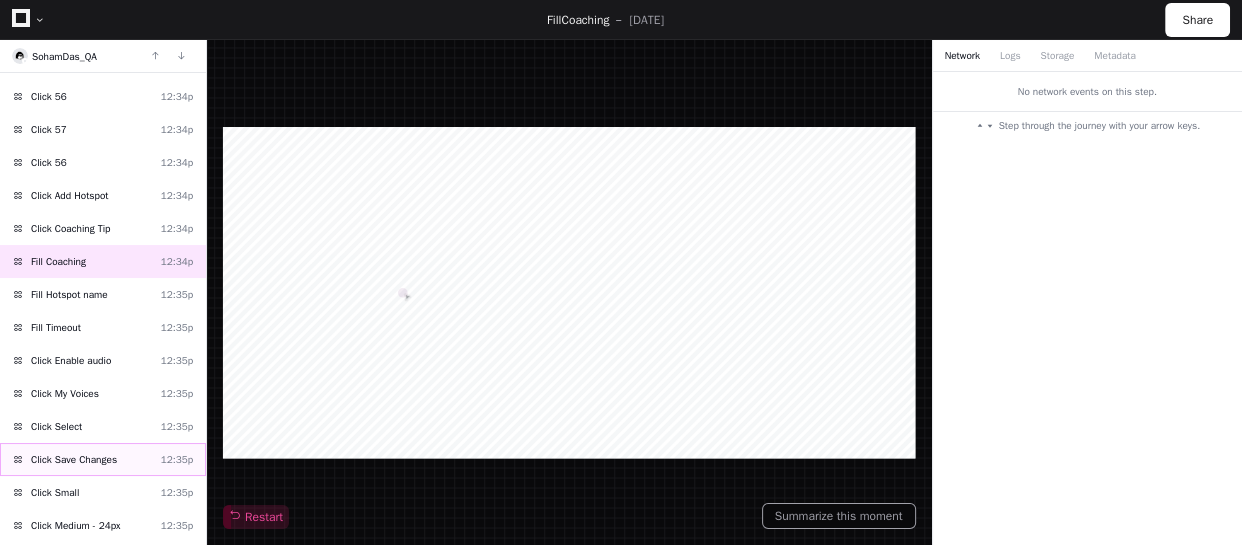 click on "Click Save Changes  12:35p" 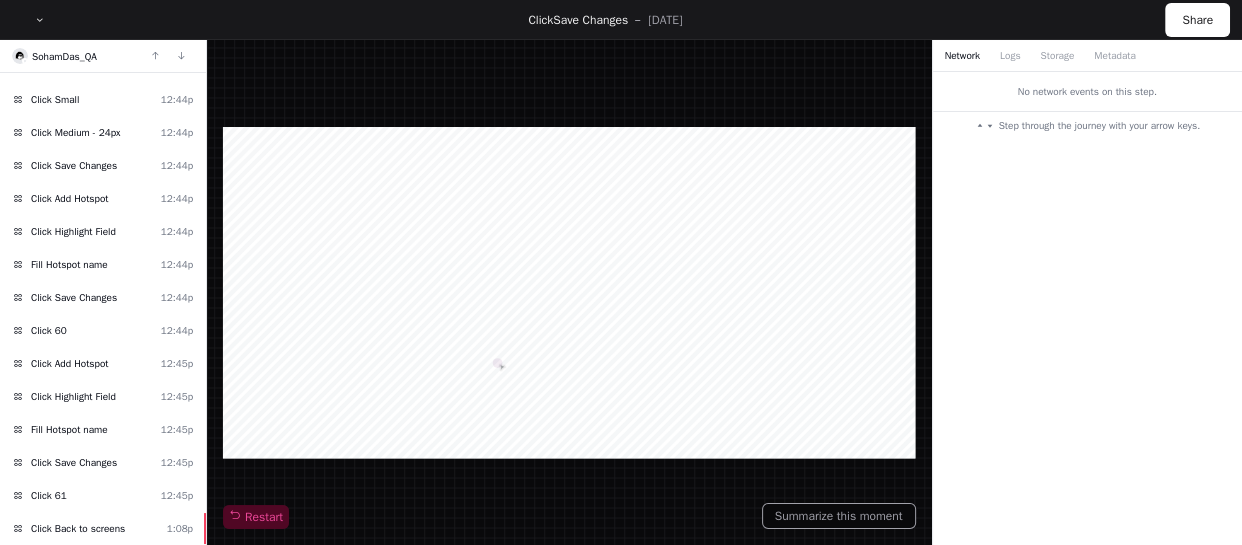 scroll, scrollTop: 5129, scrollLeft: 0, axis: vertical 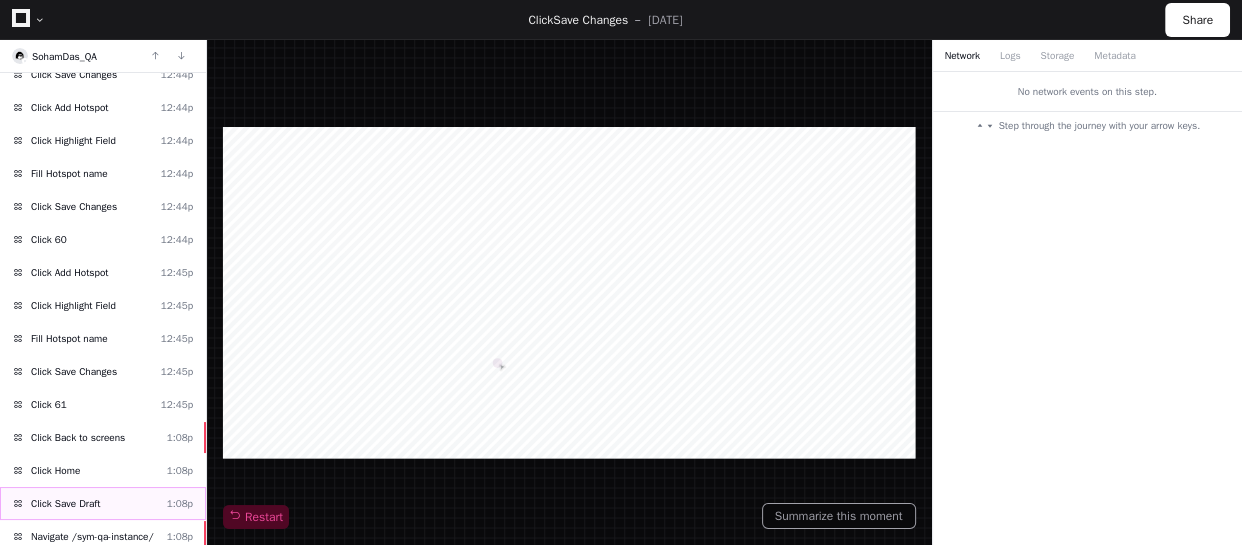 click on "Click Save Draft  1:08p" 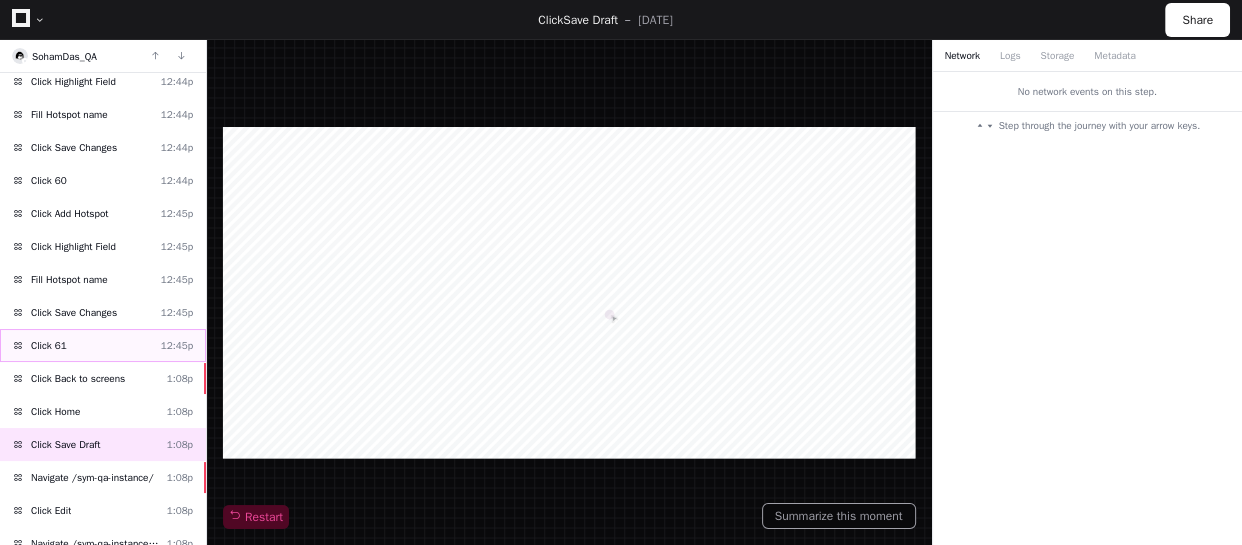 scroll, scrollTop: 5220, scrollLeft: 0, axis: vertical 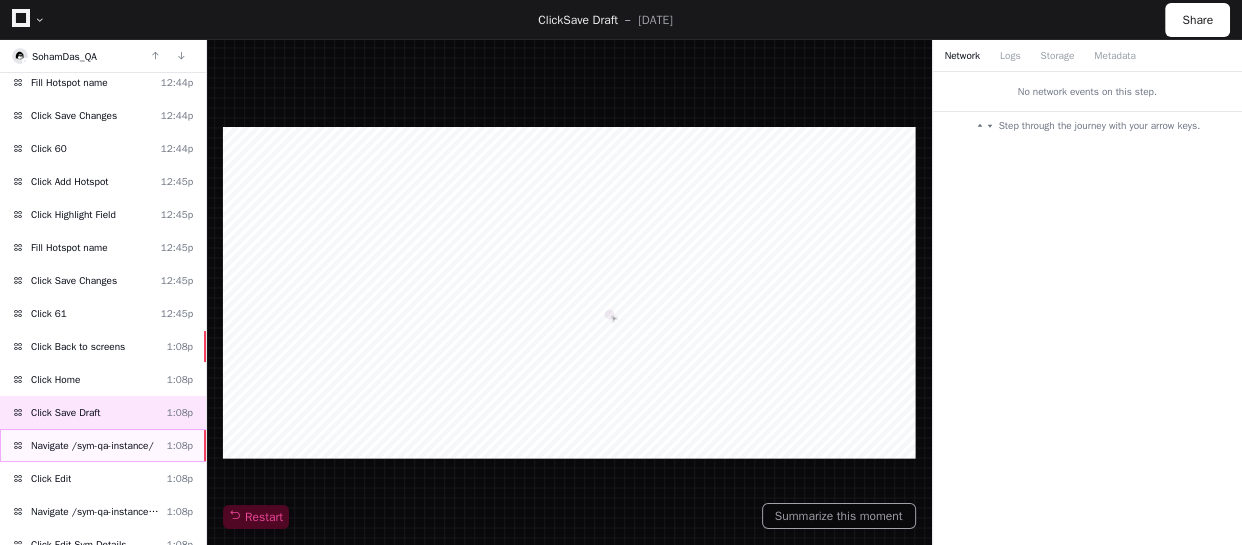 click on "Navigate /sym-qa-instance/" 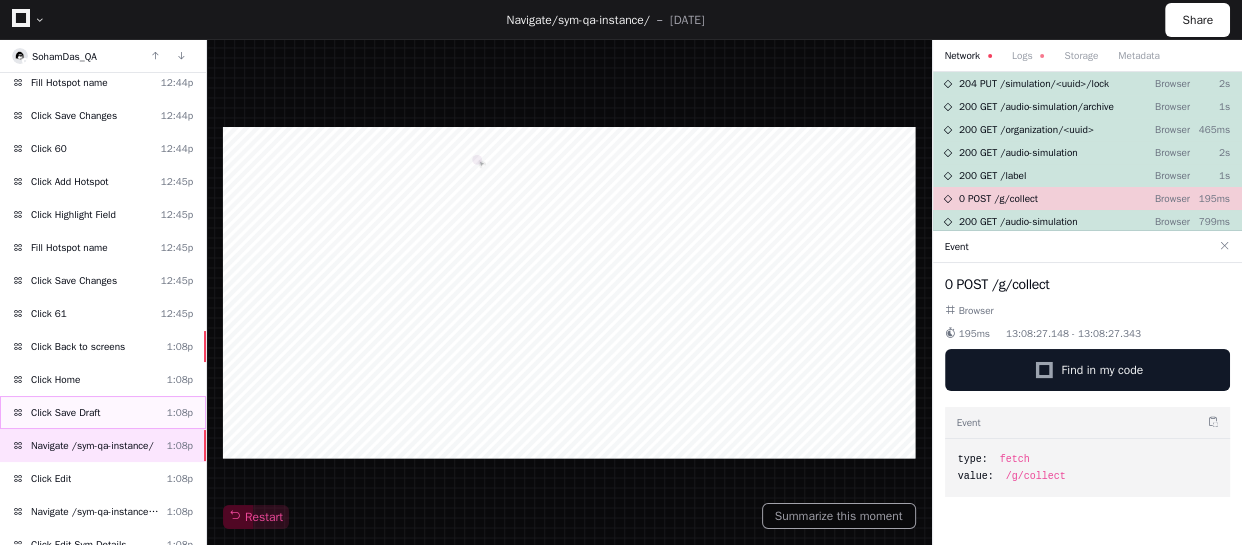 click on "Click Save Draft  1:08p" 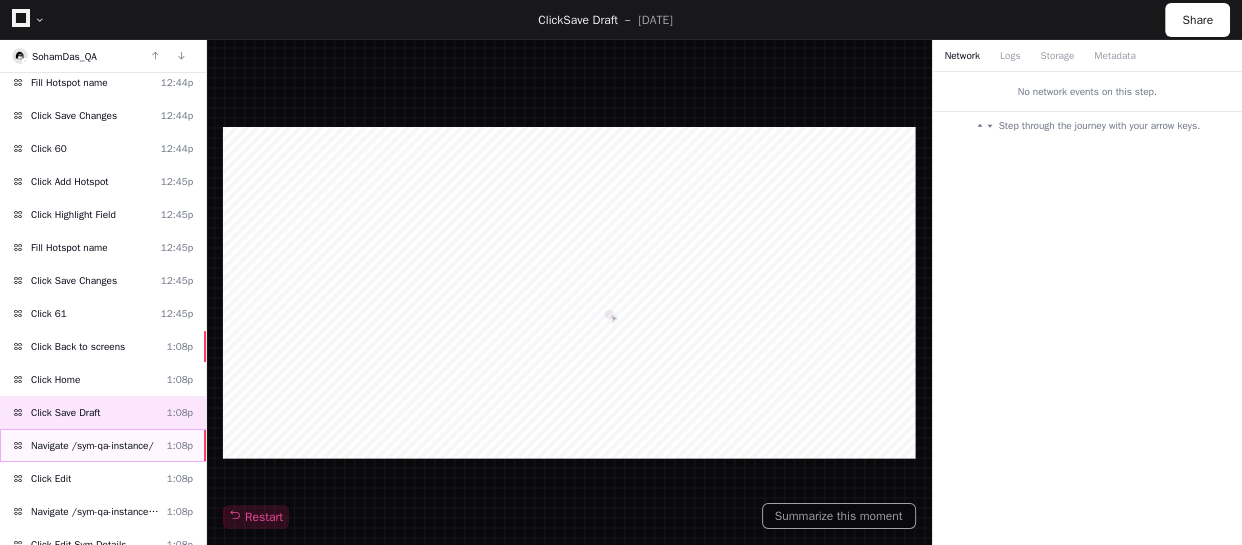 click on "Navigate /sym-qa-instance/  1:08p" 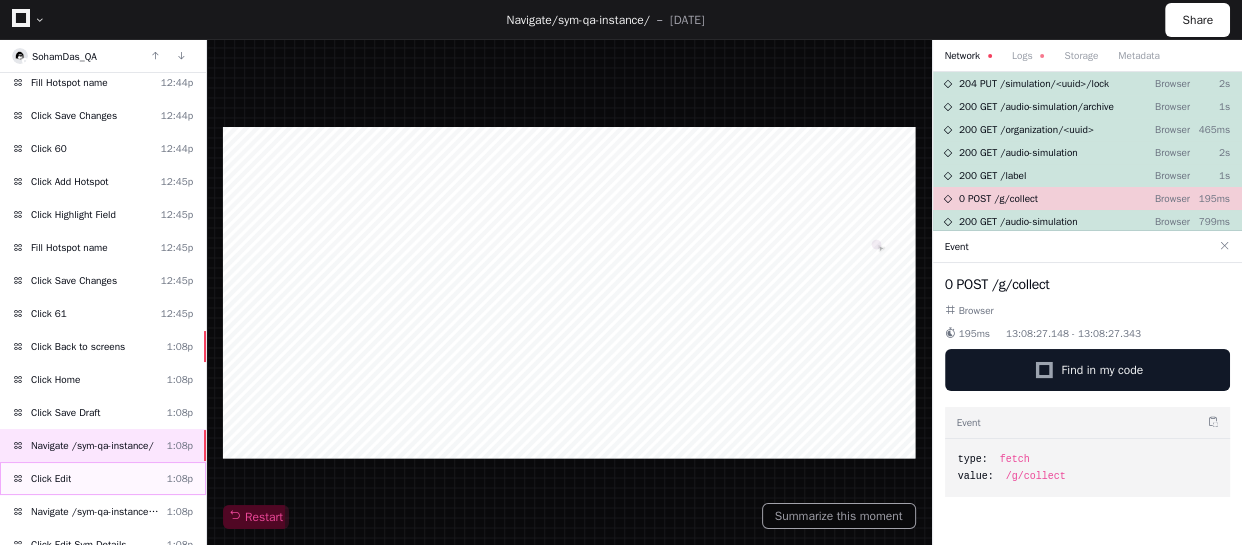 click on "Click Edit  1:08p" 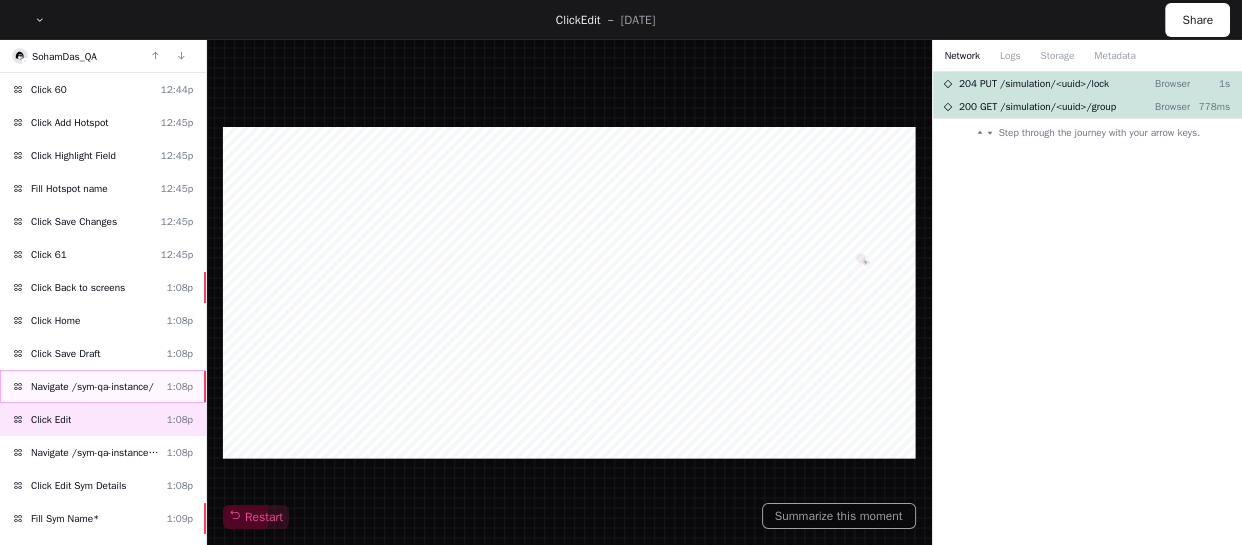 scroll, scrollTop: 5310, scrollLeft: 0, axis: vertical 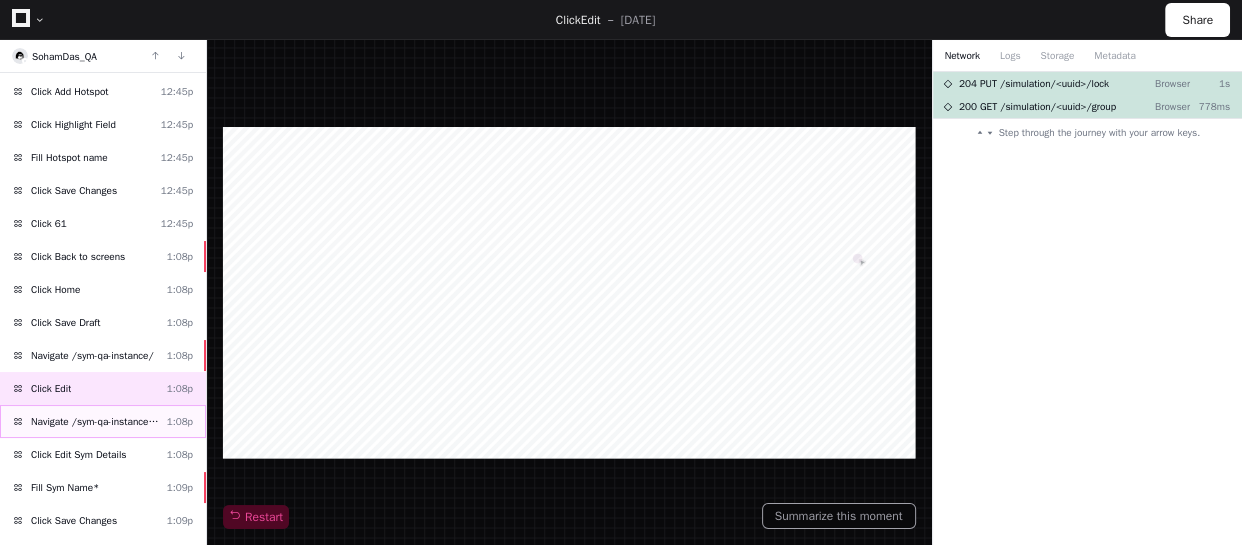 click on "Navigate /sym-qa-instance/audio-simulation/*/create-sym  1:08p" 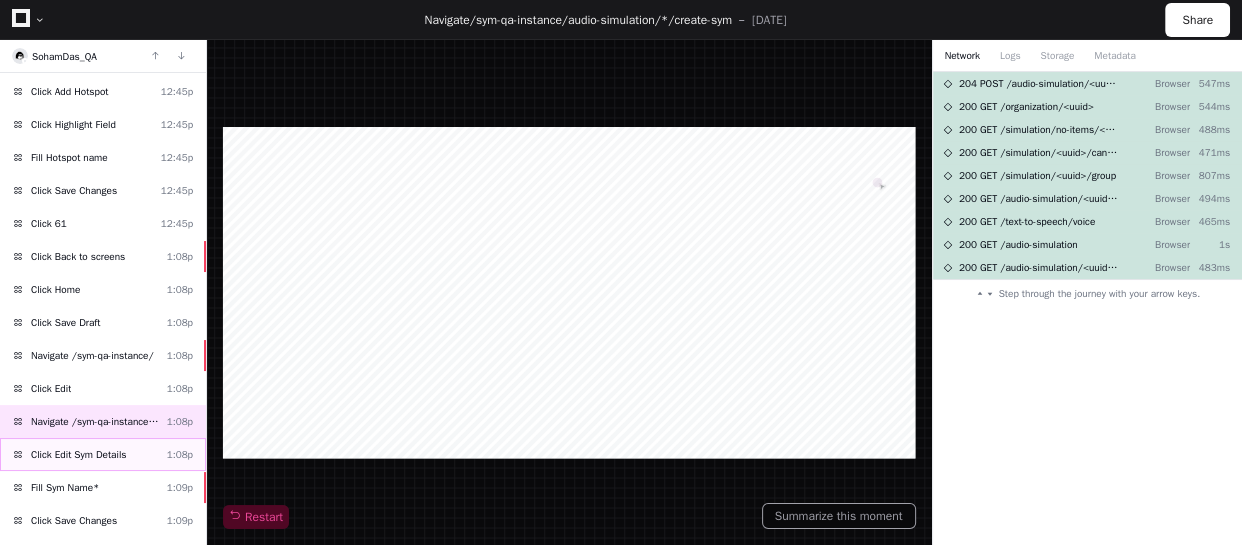 click on "Click Edit Sym Details" 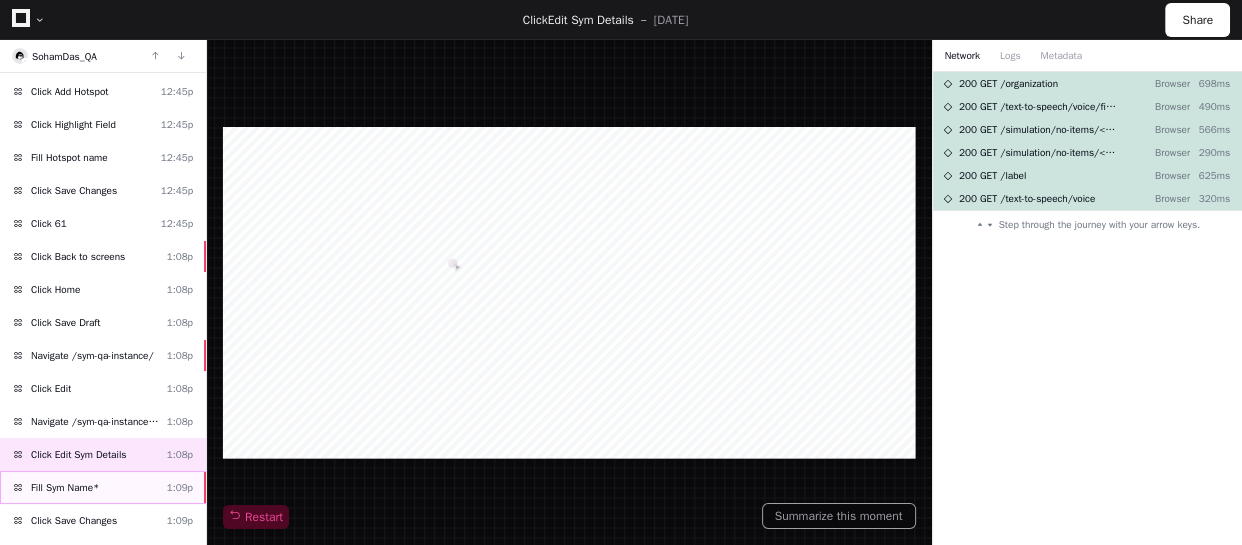 click on "Fill Sym Name*  1:09p" 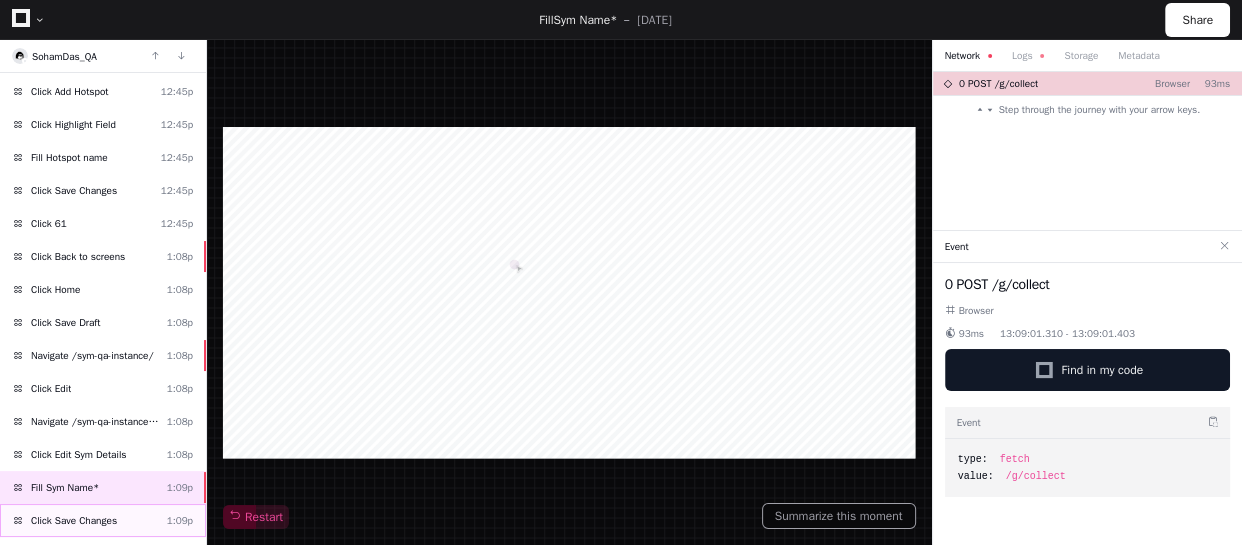 click on "Click Save Changes  1:09p" 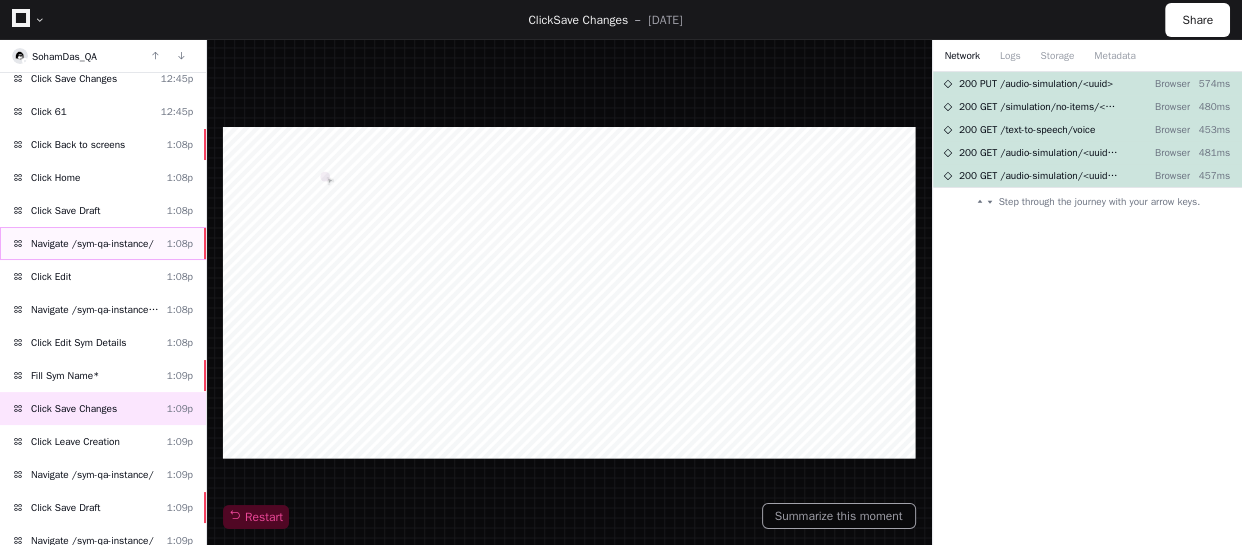 scroll, scrollTop: 5492, scrollLeft: 0, axis: vertical 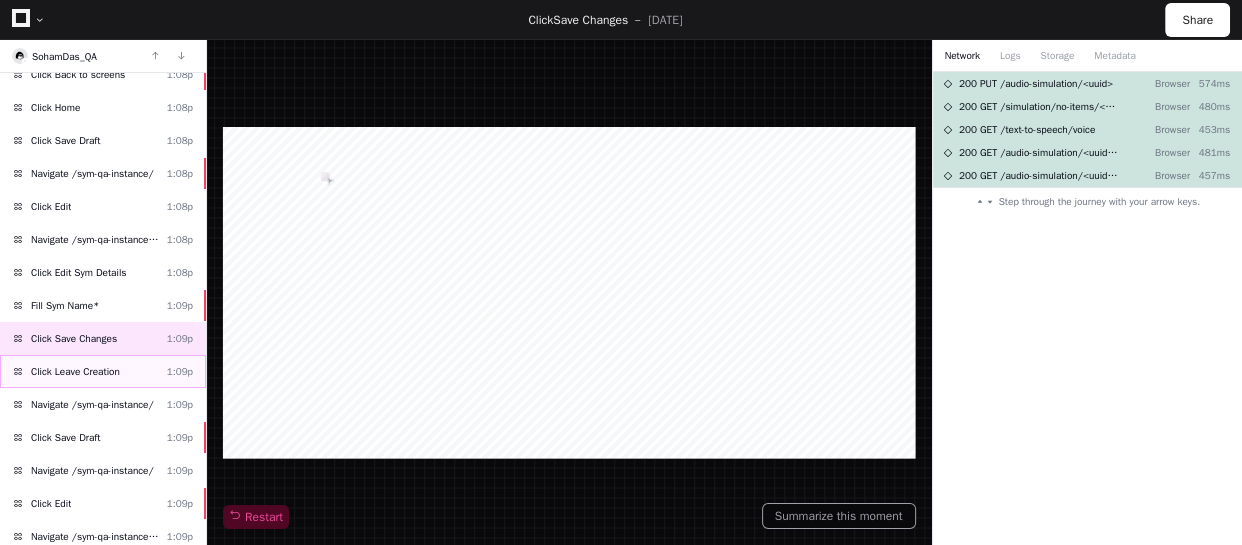 click on "Click Leave Creation  1:09p" 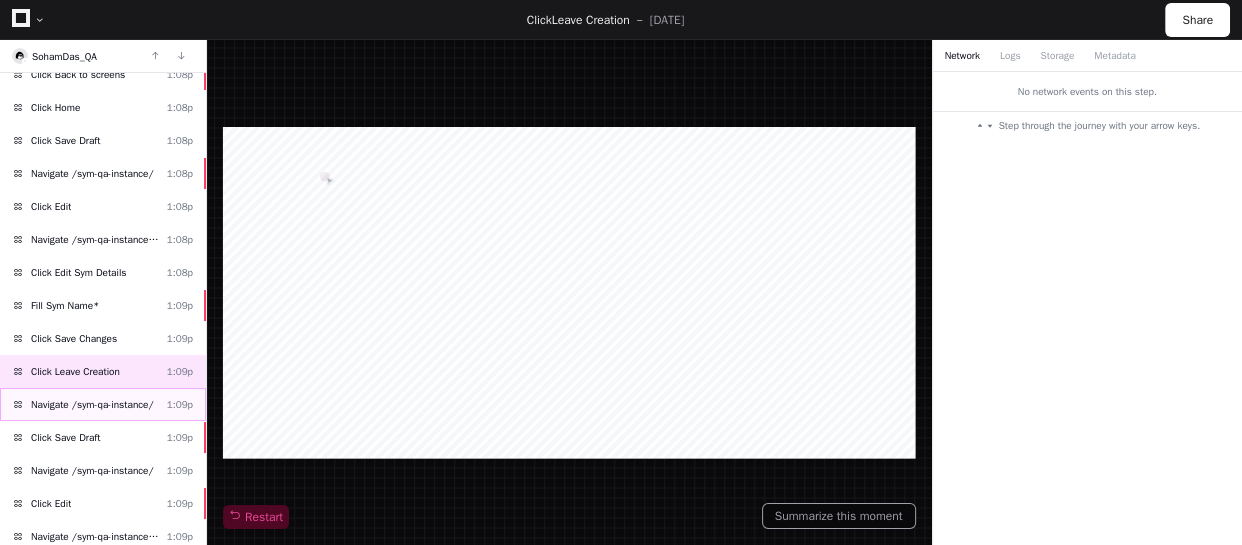 click on "Navigate /sym-qa-instance/" 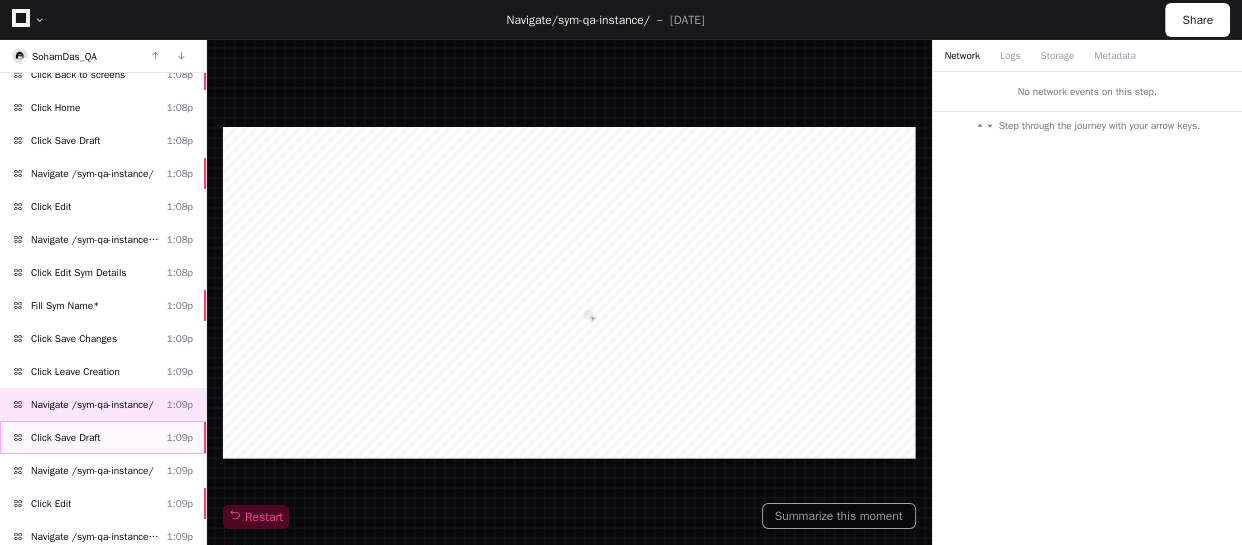 click on "Click Save Draft  1:09p" 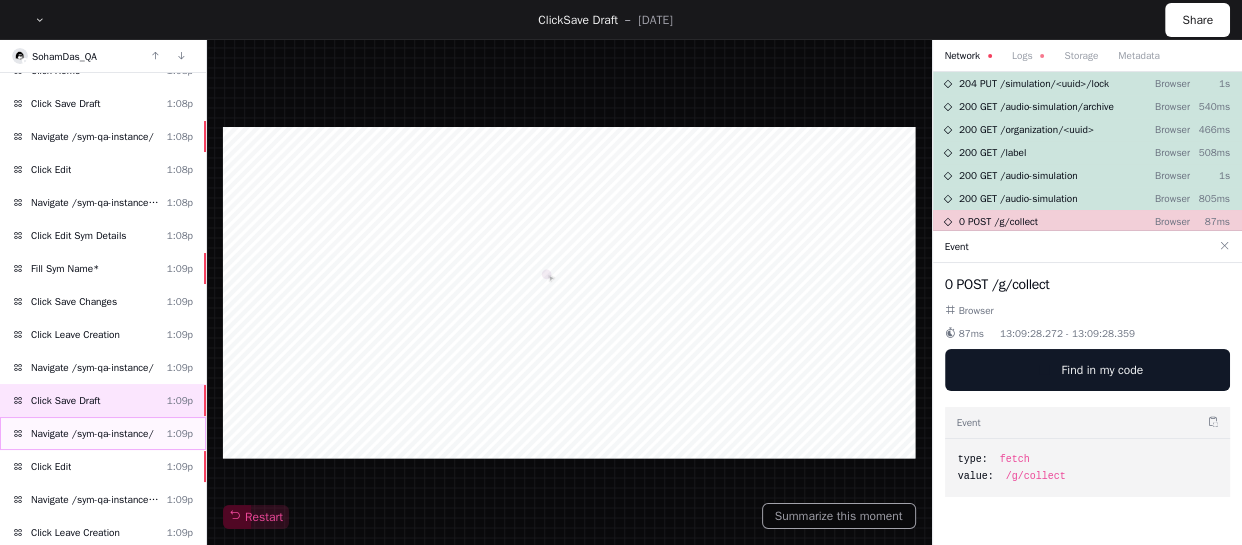 scroll, scrollTop: 5530, scrollLeft: 0, axis: vertical 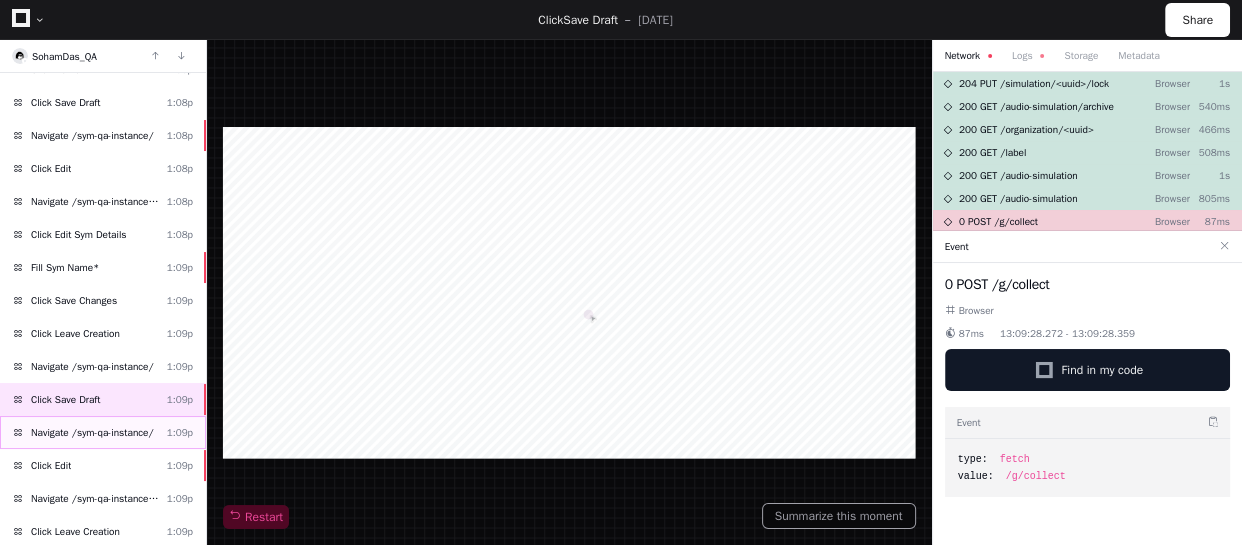 click on "Navigate /sym-qa-instance/" 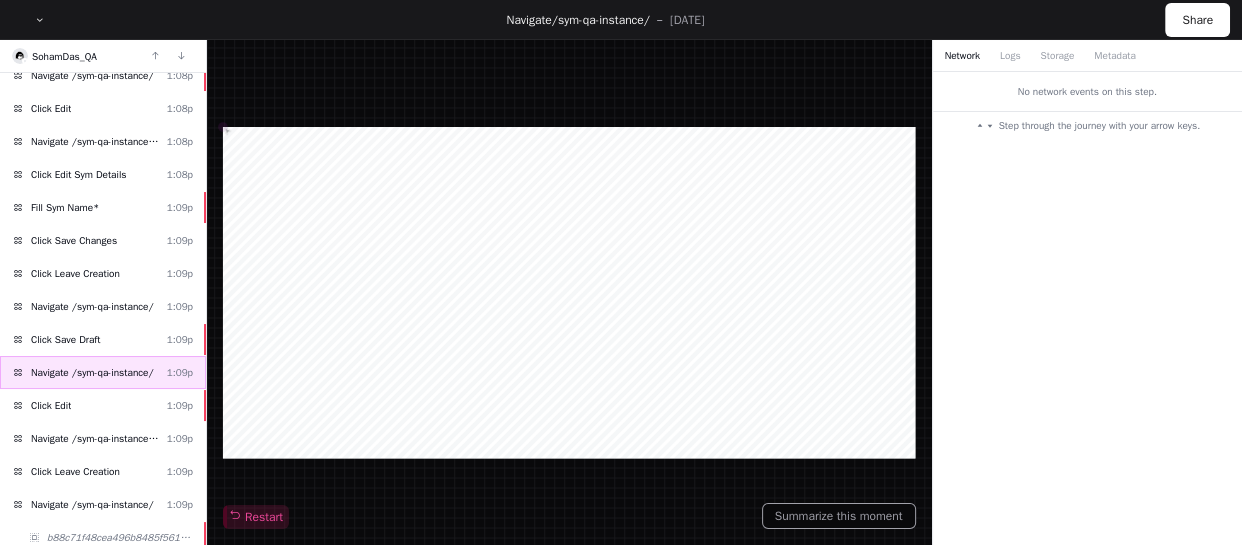scroll, scrollTop: 5620, scrollLeft: 0, axis: vertical 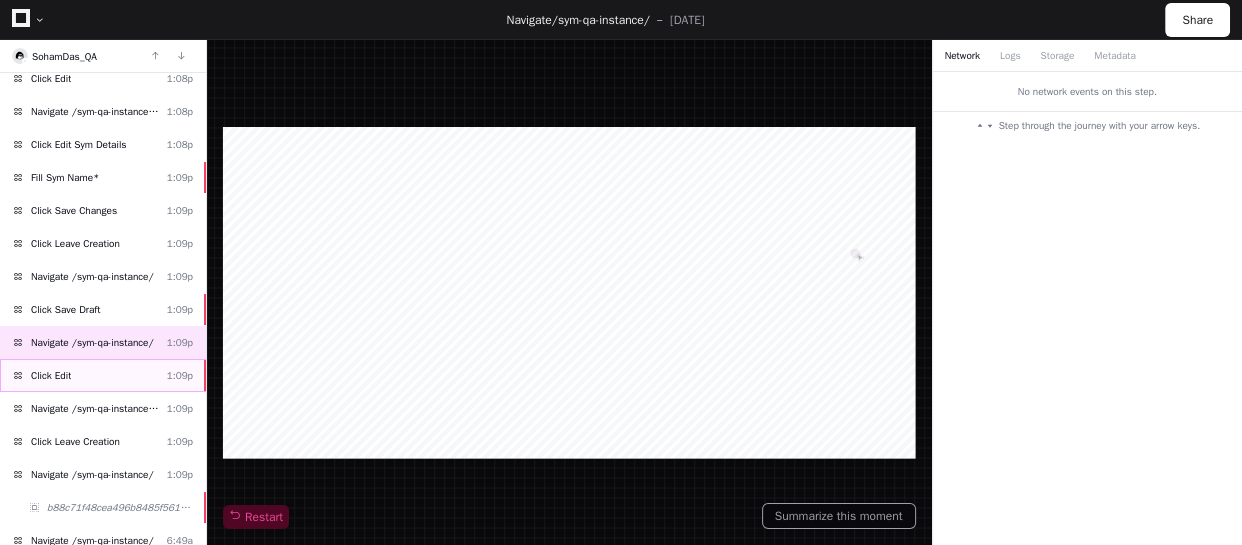click on "Click Edit  1:09p" 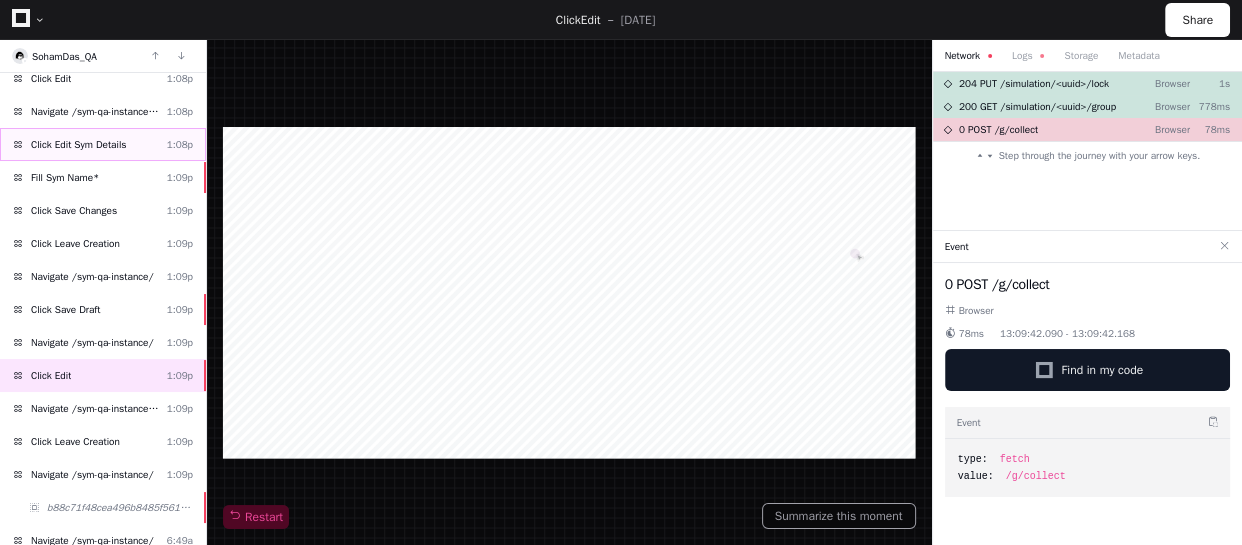 click on "Click Edit Sym Details" 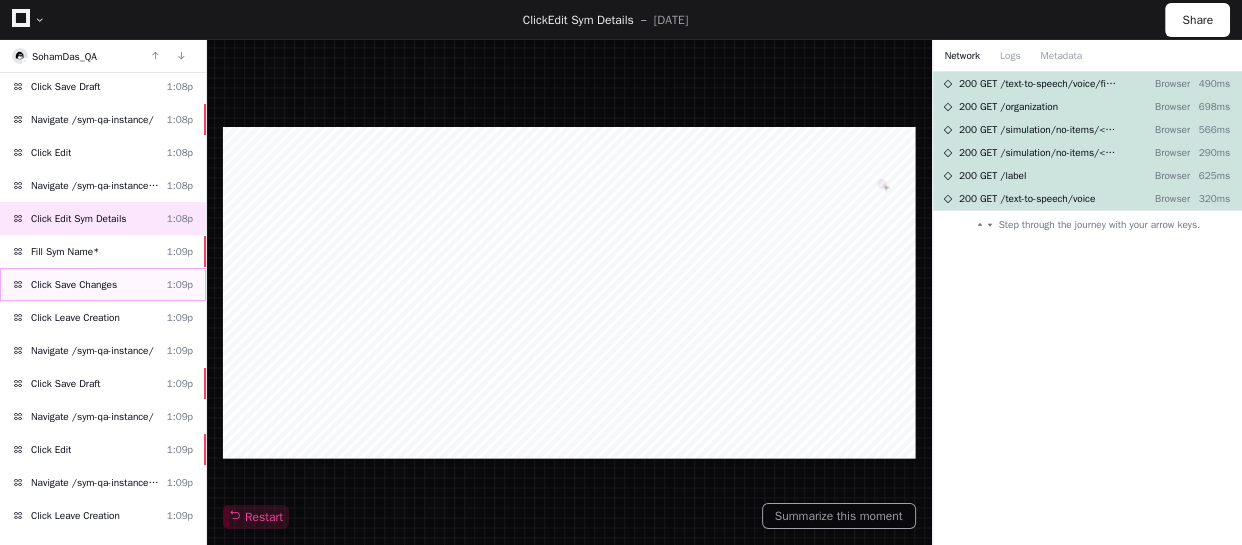 scroll, scrollTop: 5530, scrollLeft: 0, axis: vertical 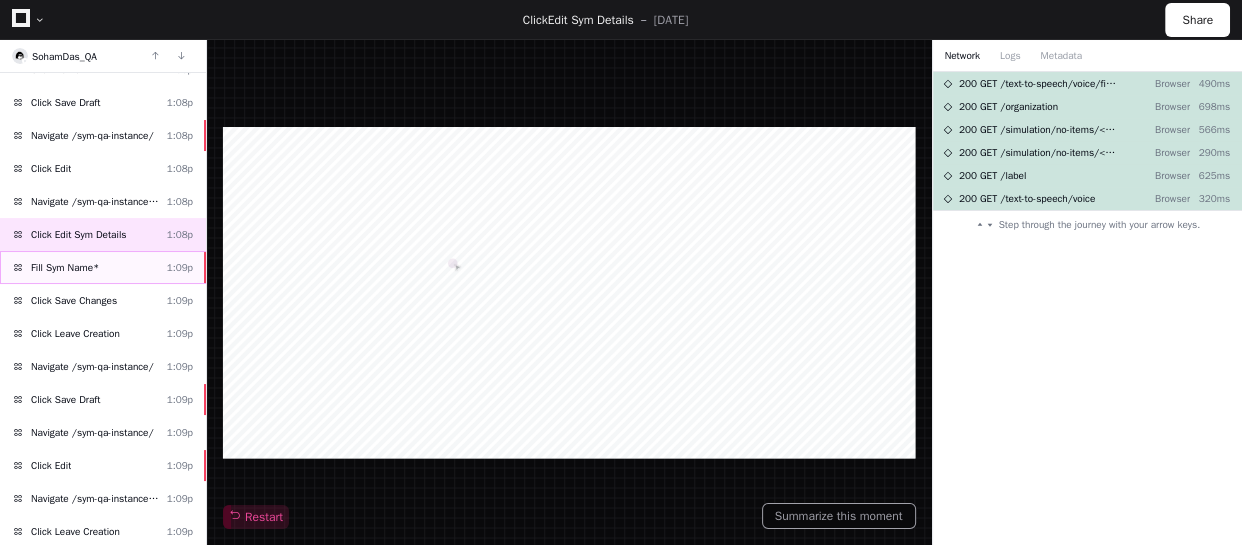 click on "Fill Sym Name*  1:09p" 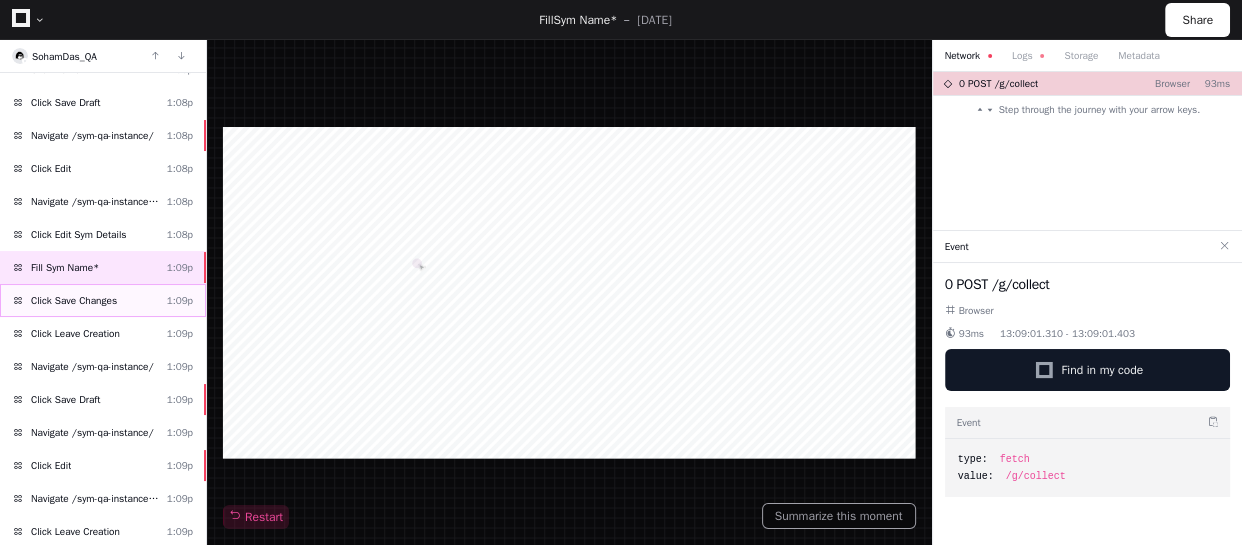 click on "Click Save Changes" 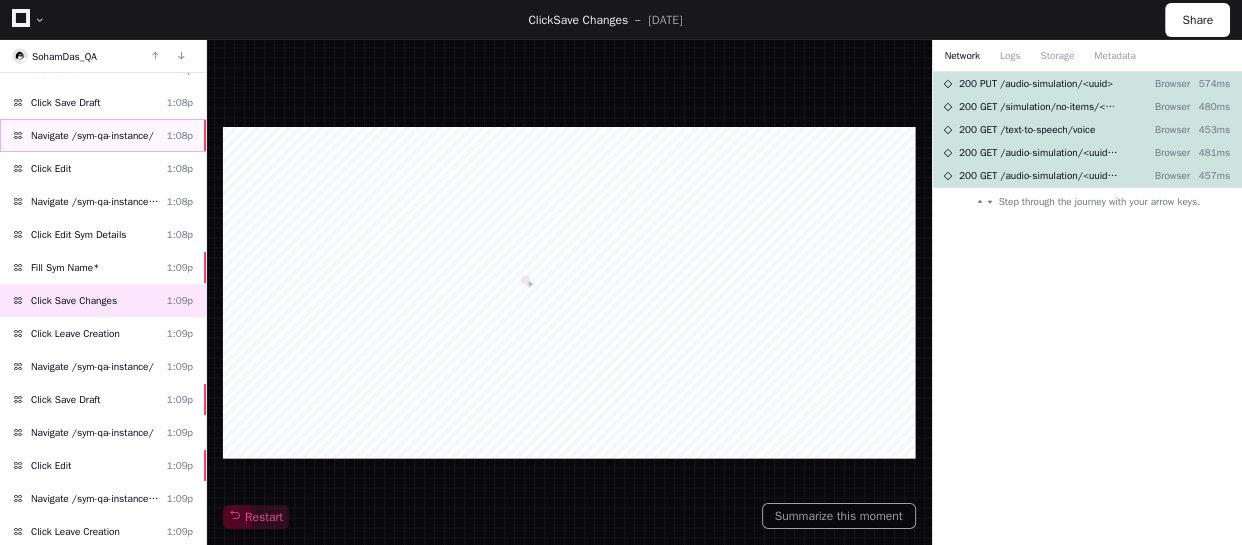 click on "Navigate /sym-qa-instance/" 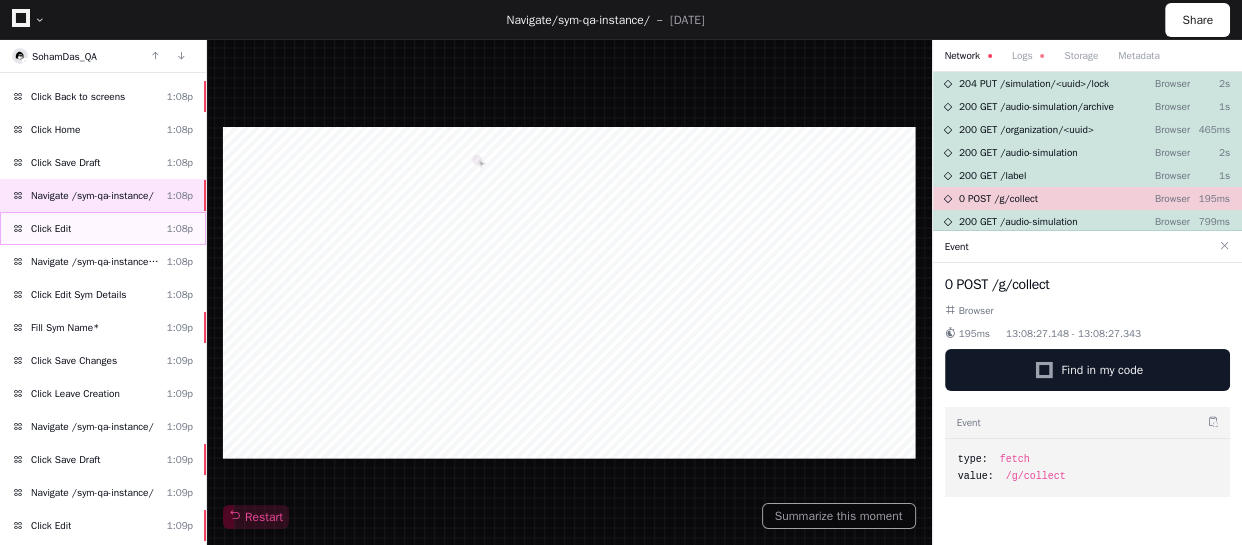 scroll, scrollTop: 5439, scrollLeft: 0, axis: vertical 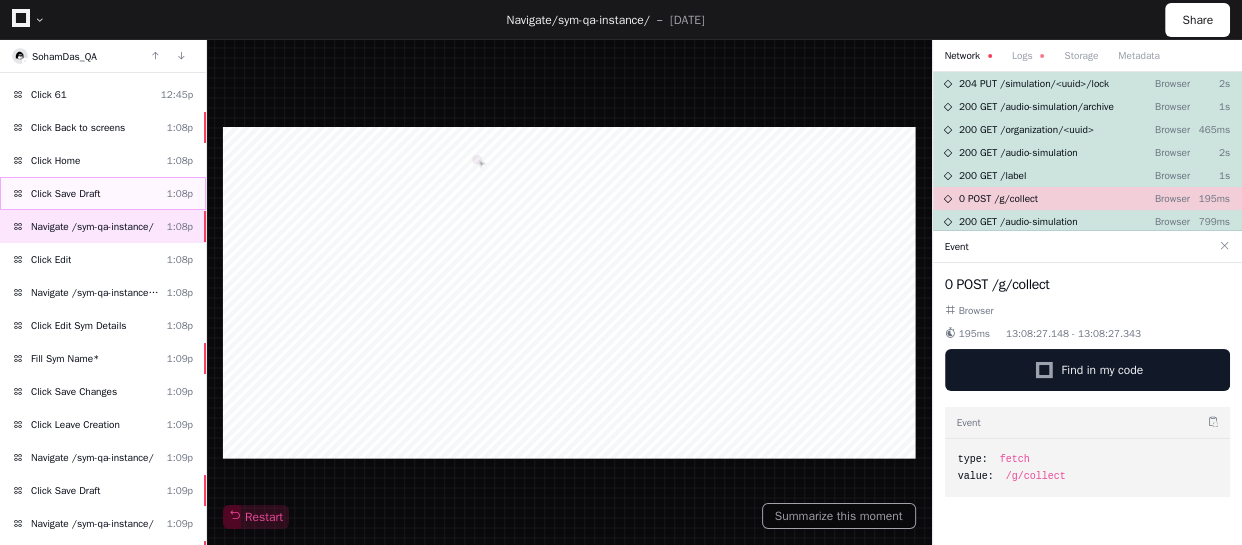 click on "Click Save Draft" 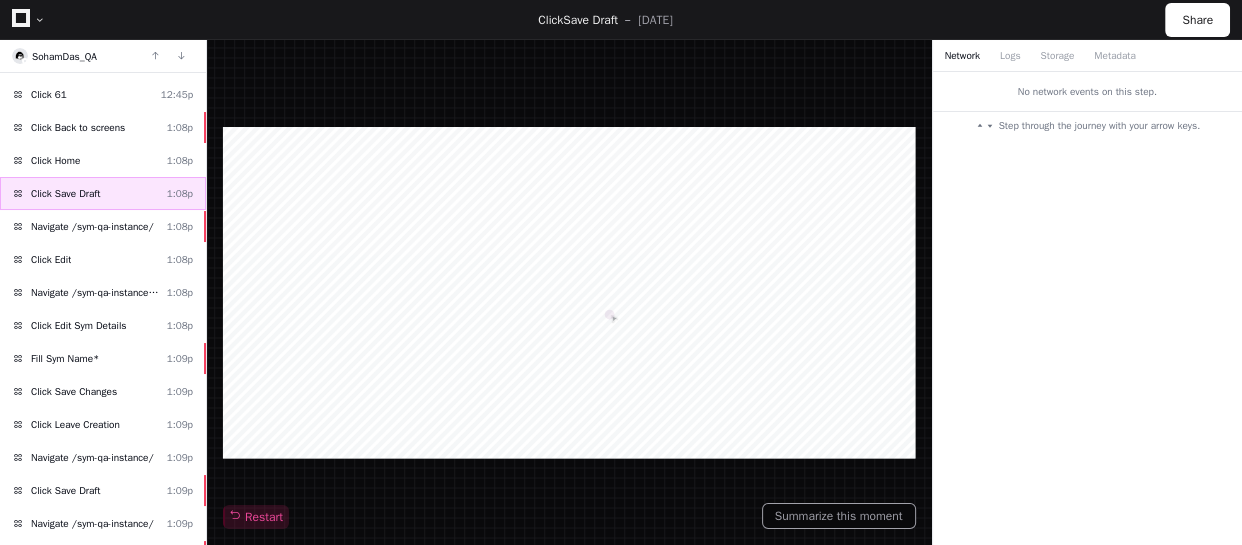click on "Click Save Draft  1:08p" 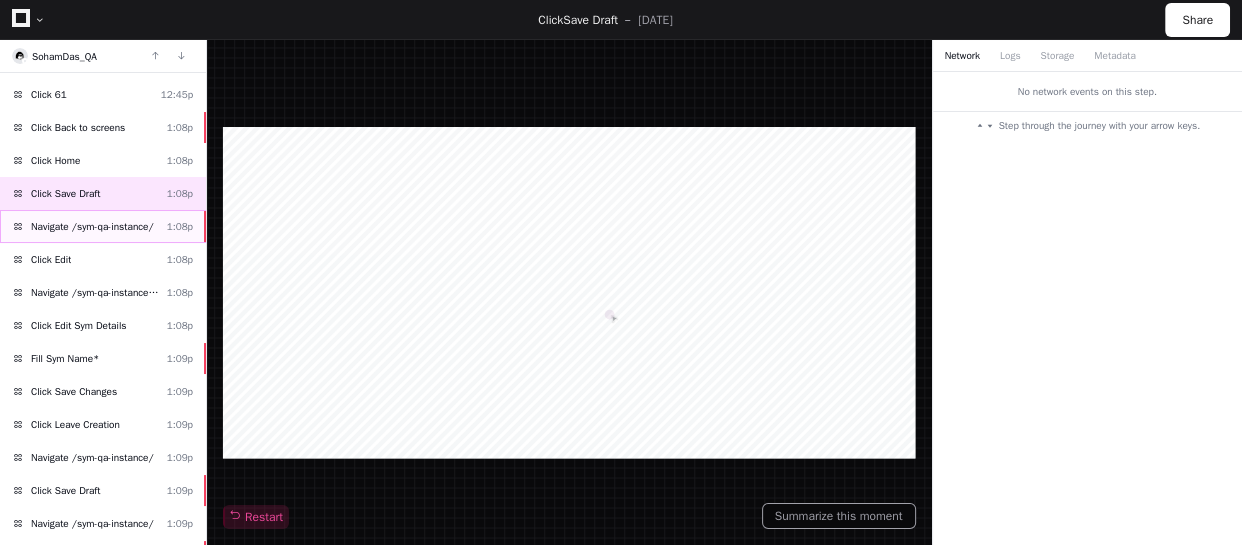 click on "Navigate /sym-qa-instance/" 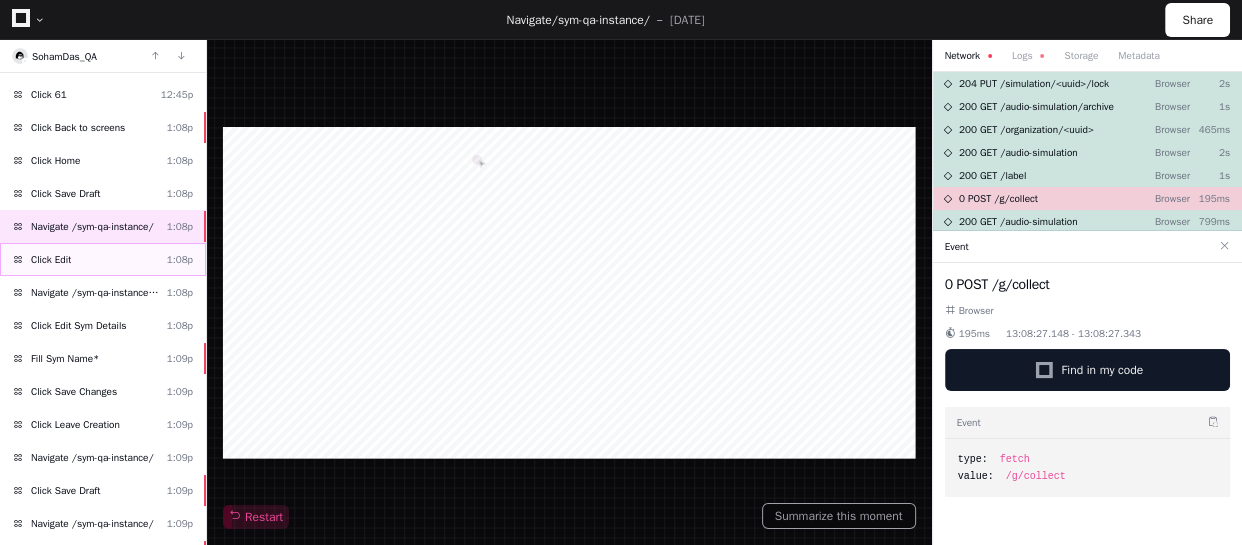 click on "Click Edit  1:08p" 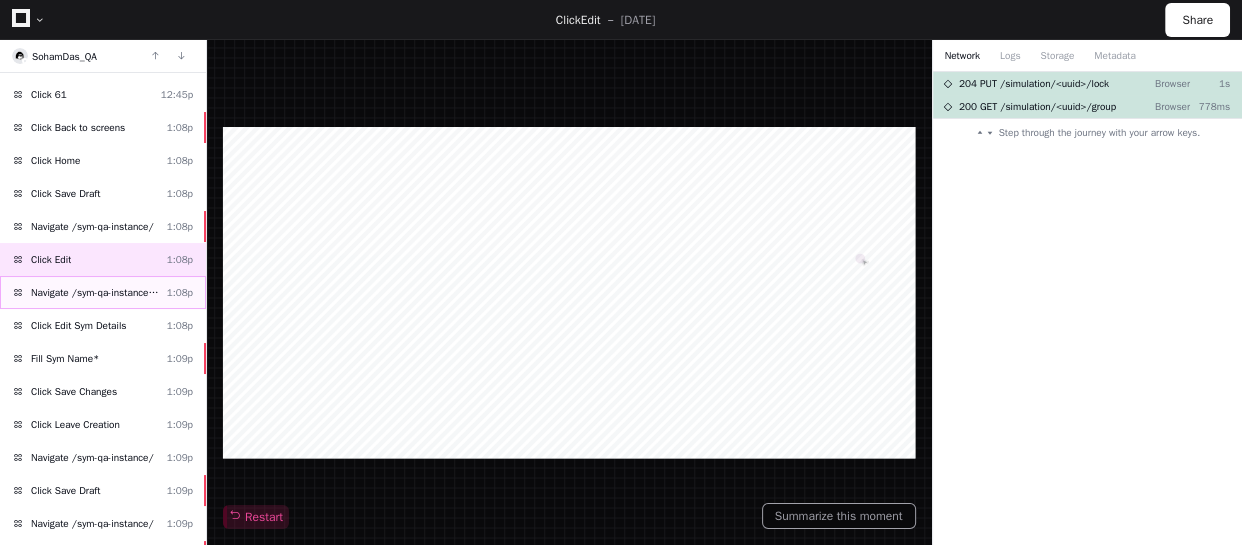 click on "Navigate /sym-qa-instance/audio-simulation/*/create-sym" 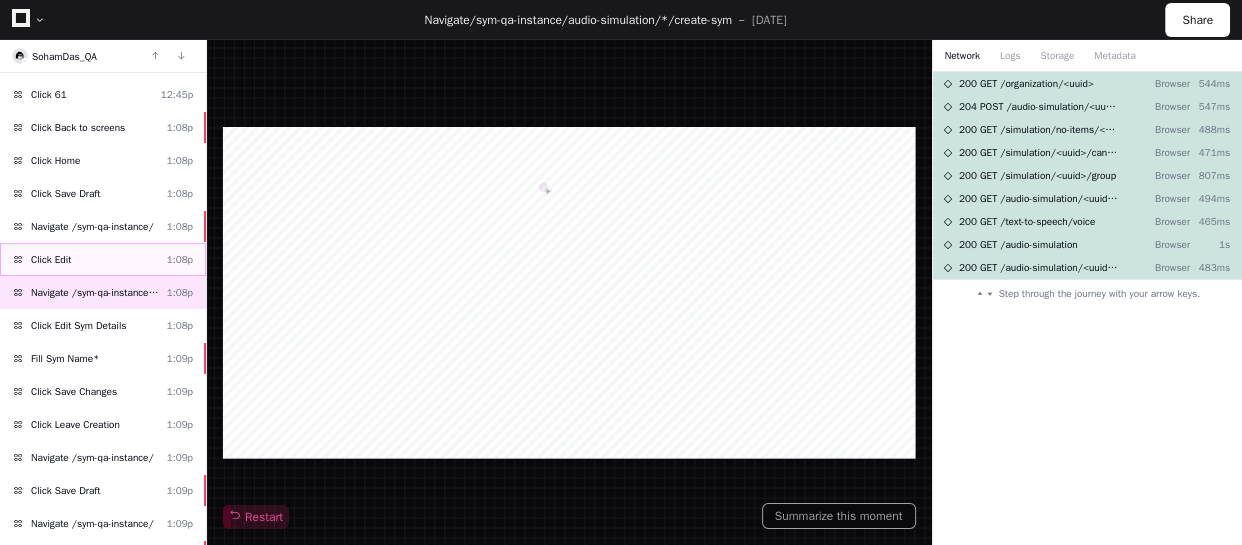 click on "Click Edit  1:08p" 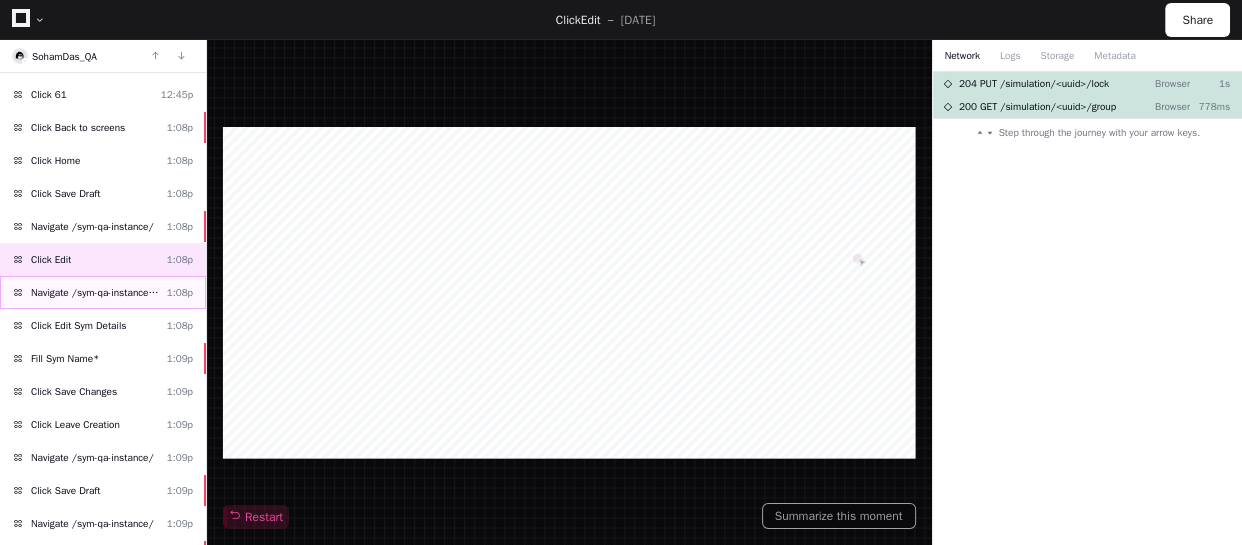 click on "Navigate /sym-qa-instance/audio-simulation/*/create-sym" 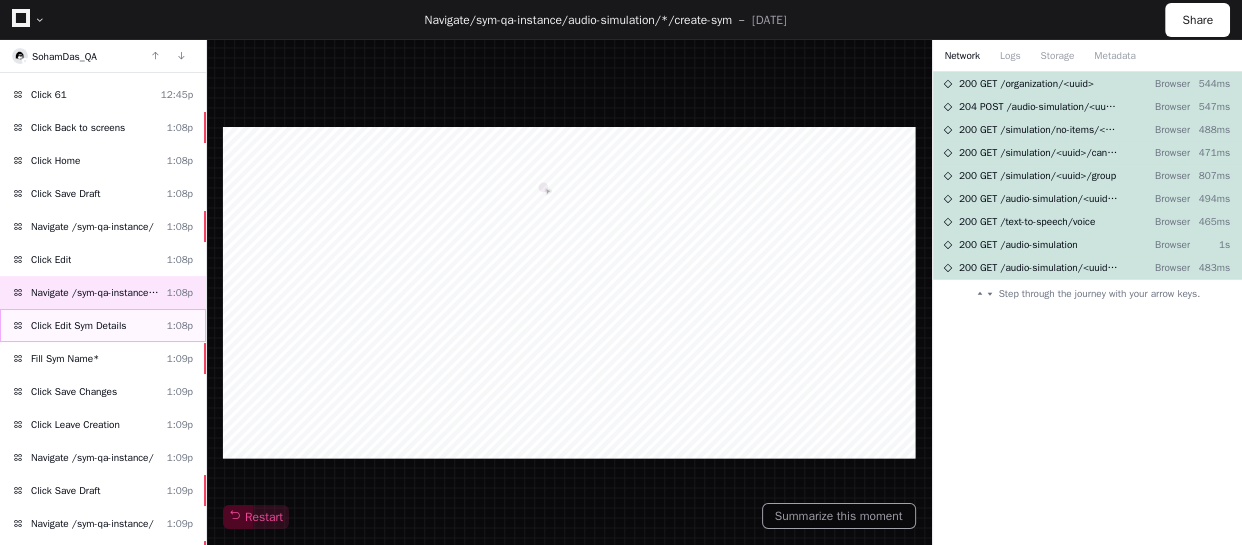 click on "Click Edit Sym Details" 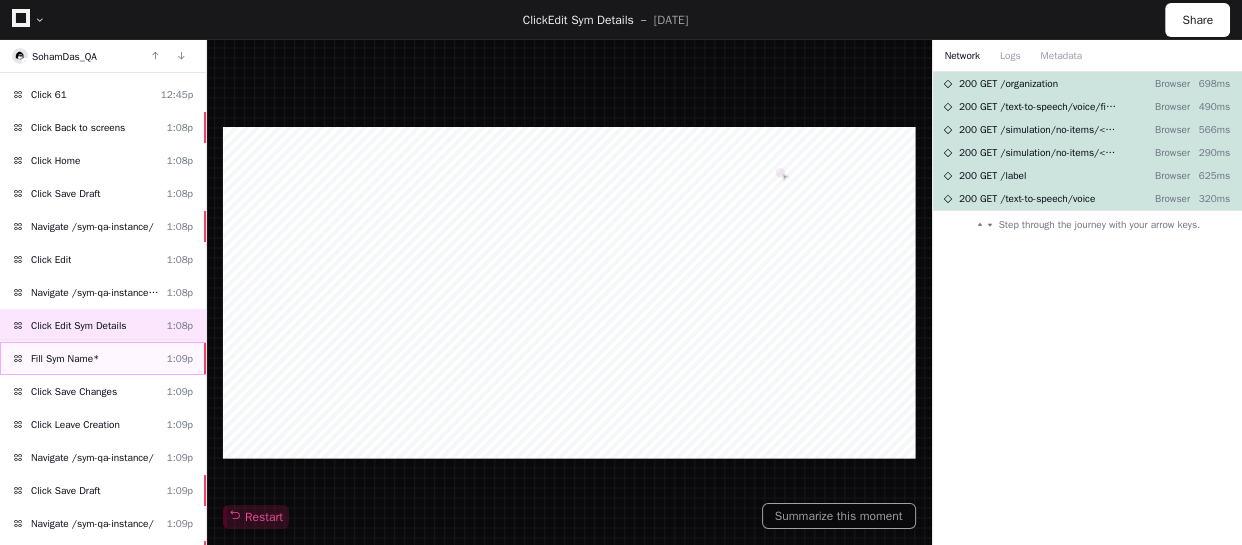 click on "Fill Sym Name*  1:09p" 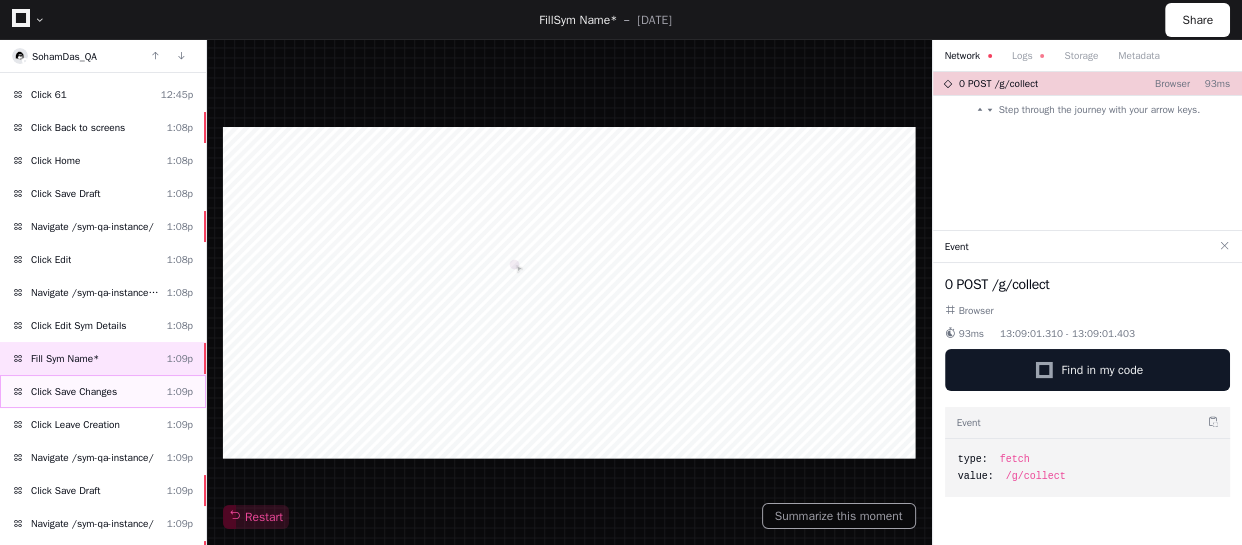 click on "Click Save Changes" 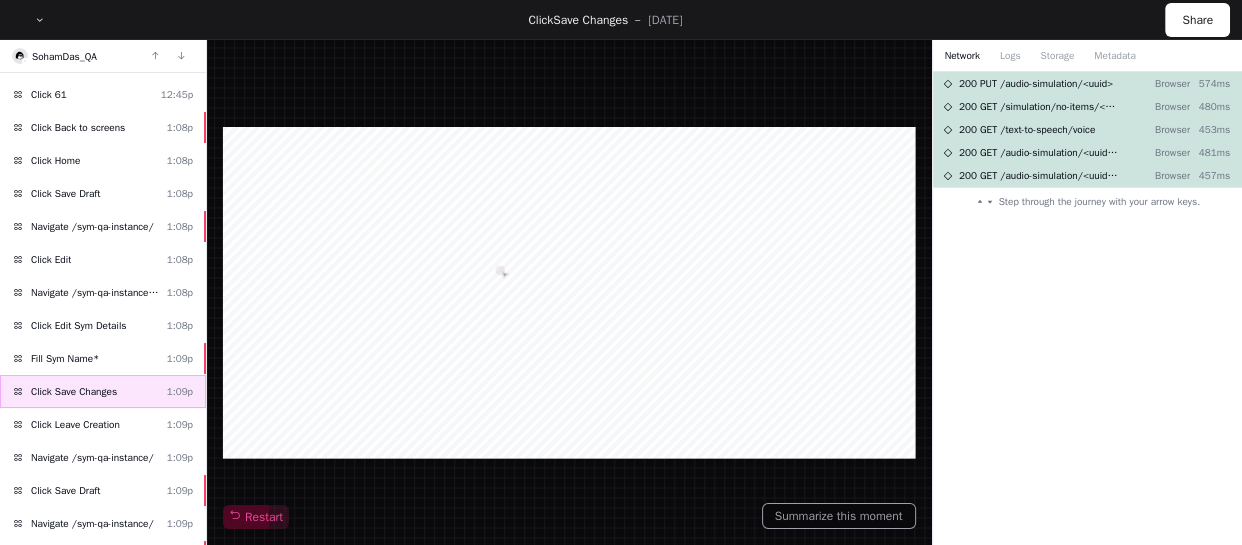 scroll, scrollTop: 5530, scrollLeft: 0, axis: vertical 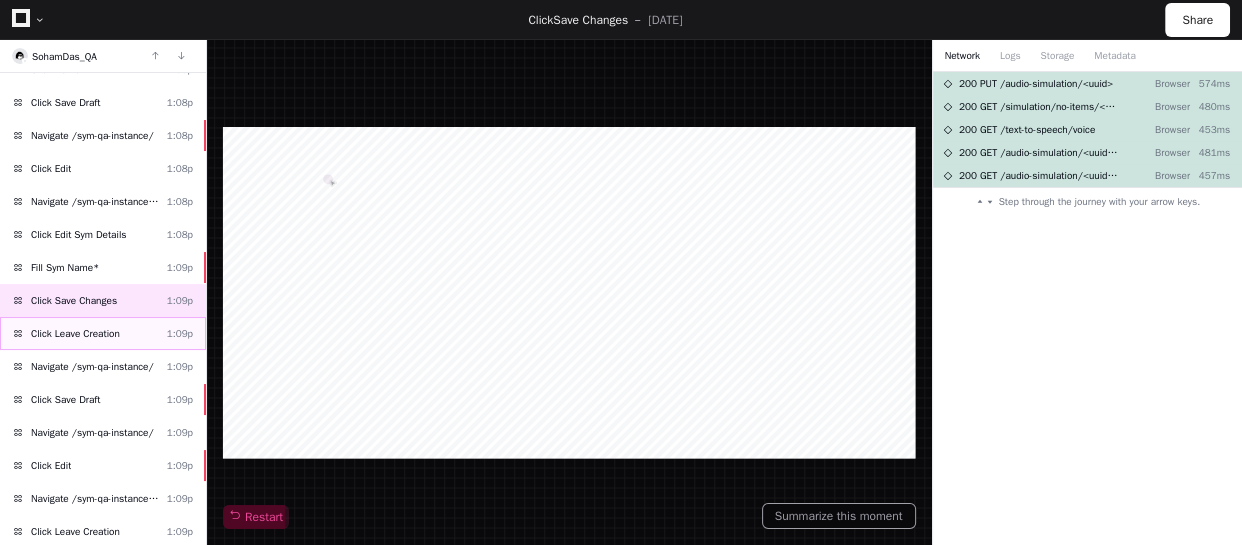 click on "Click Leave Creation  1:09p" 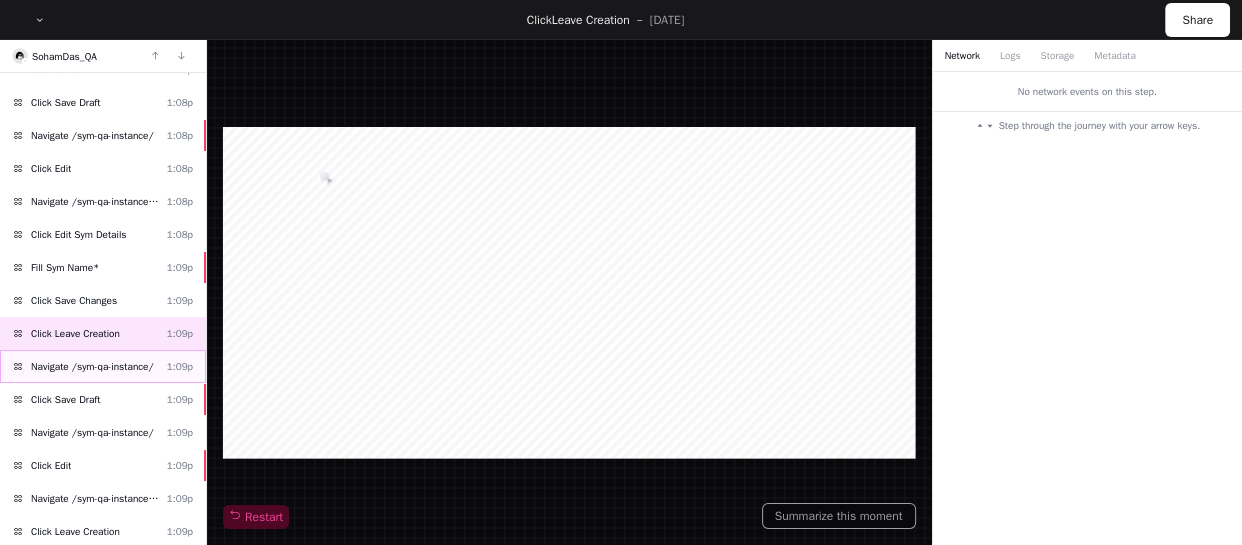 click on "Navigate /sym-qa-instance/" 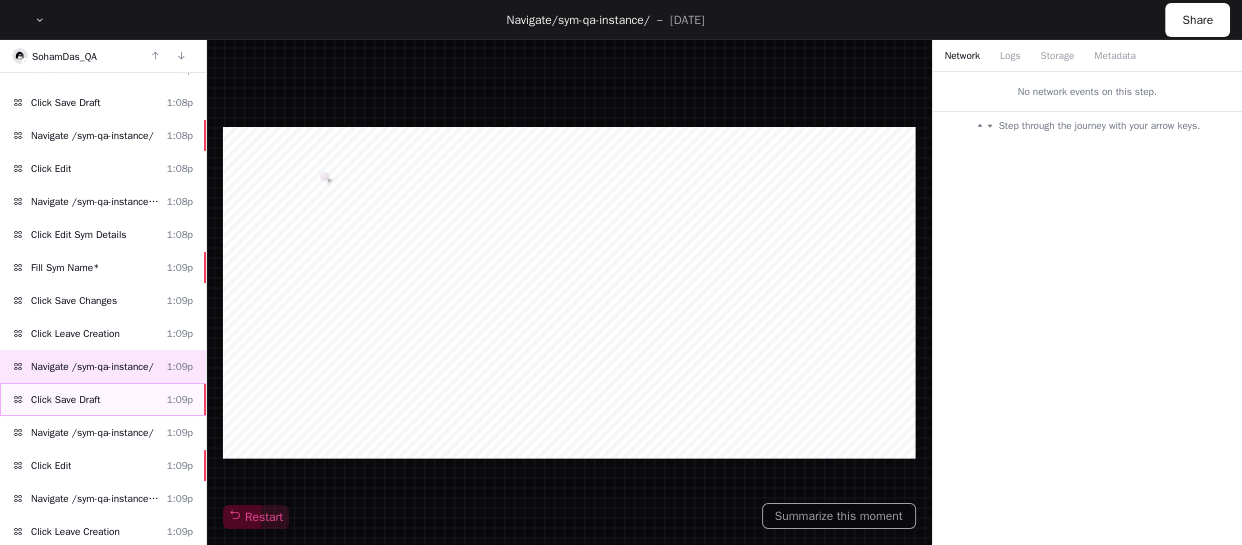 click on "Click Save Draft  1:09p" 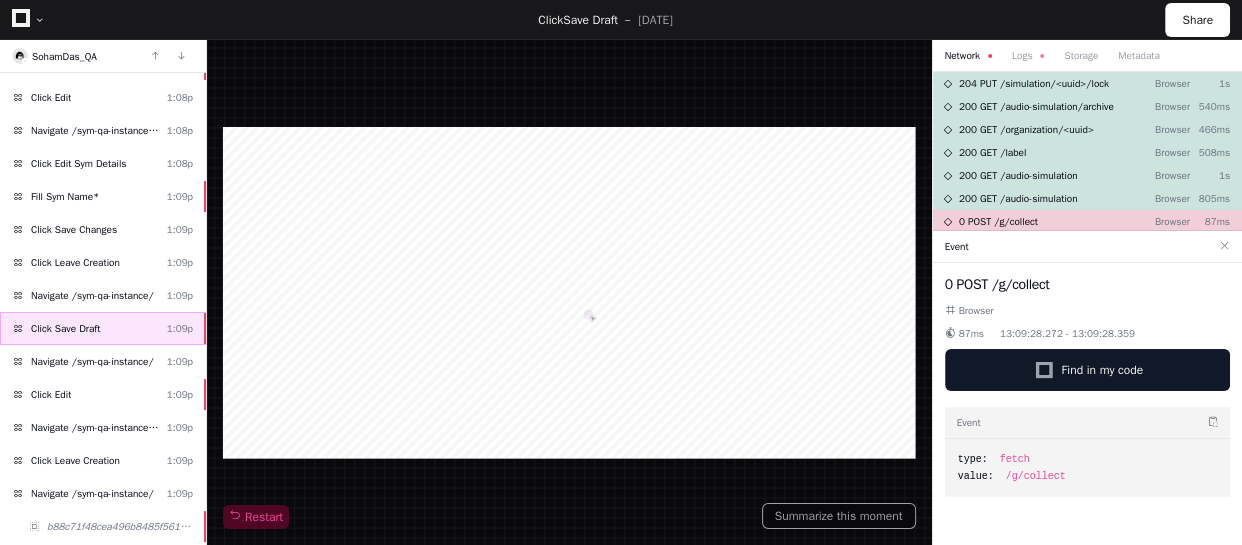 scroll, scrollTop: 5620, scrollLeft: 0, axis: vertical 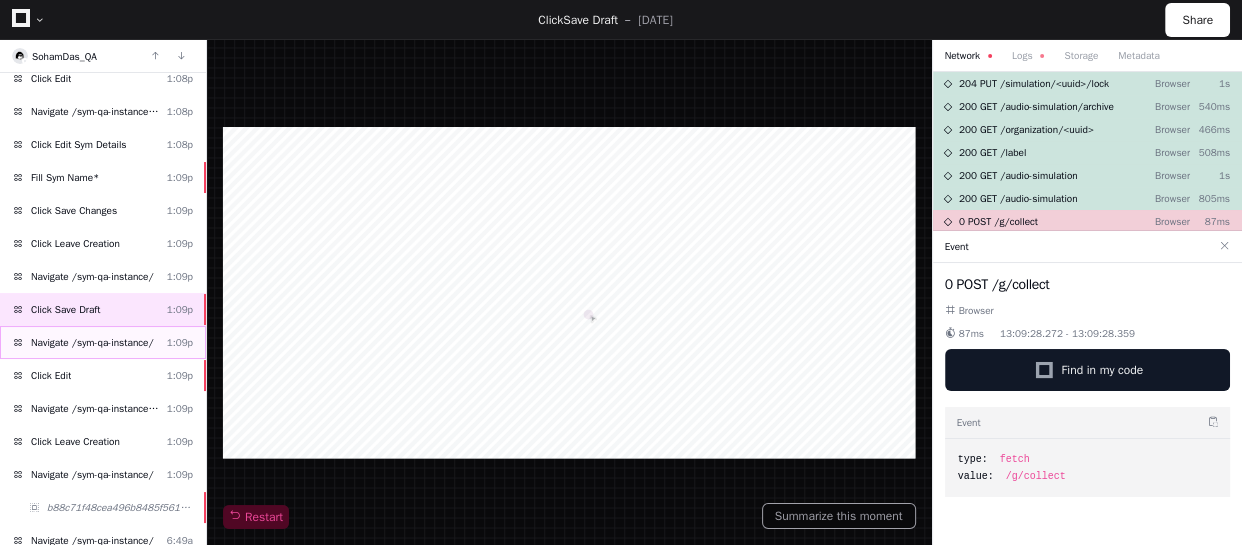 click on "Navigate /sym-qa-instance/  1:09p" 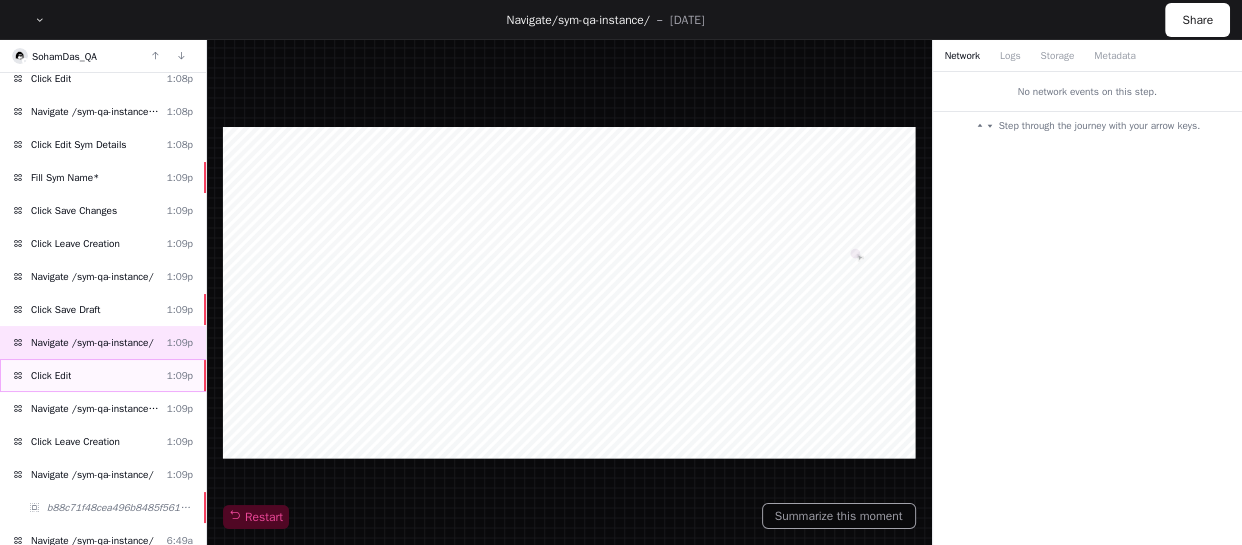 click on "Click Edit  1:09p" 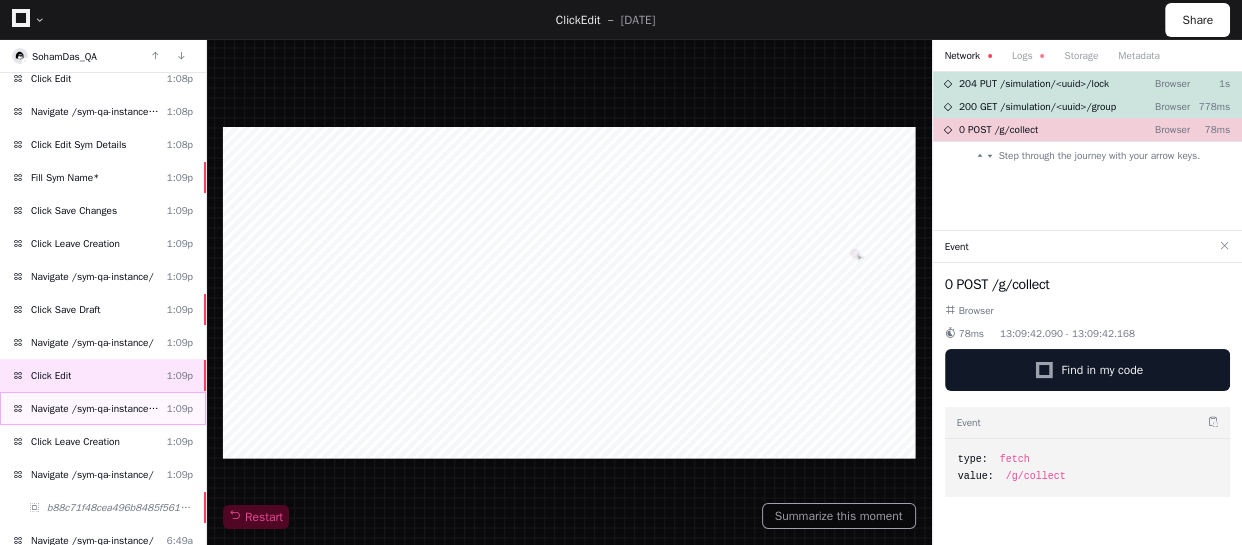click on "Navigate /sym-qa-instance/audio-simulation/*/create-sym" 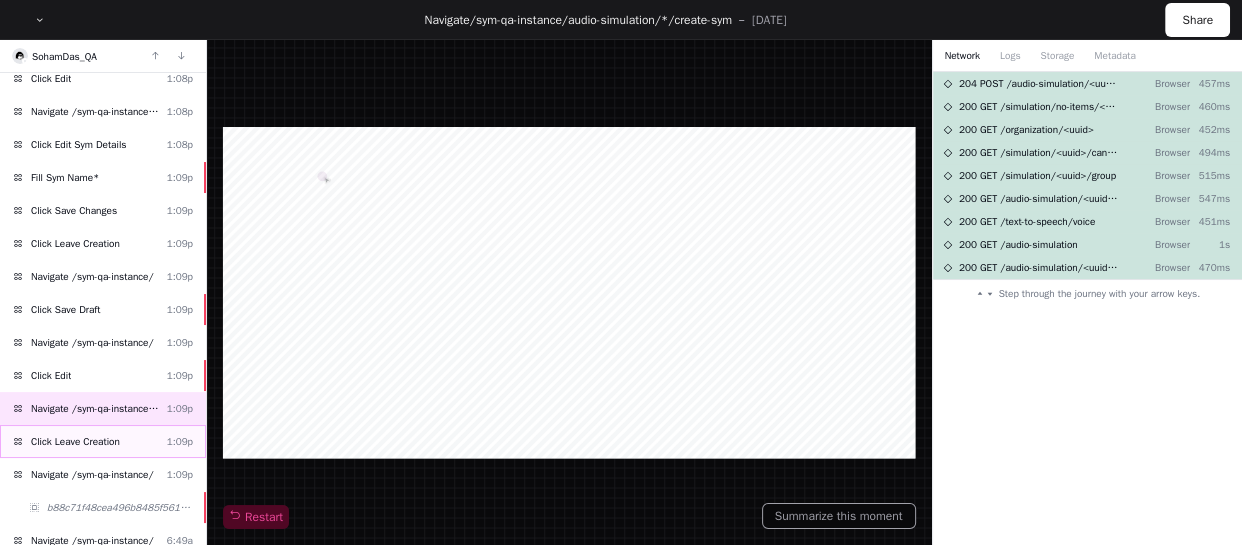 click on "Click Leave Creation  1:09p" 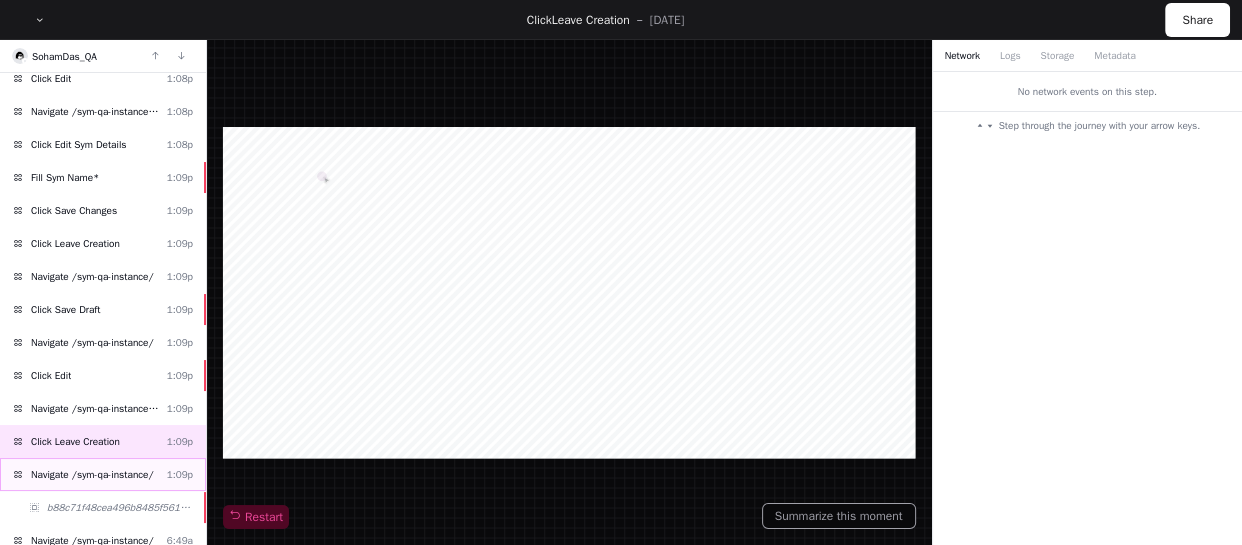 click on "Navigate /sym-qa-instance/" 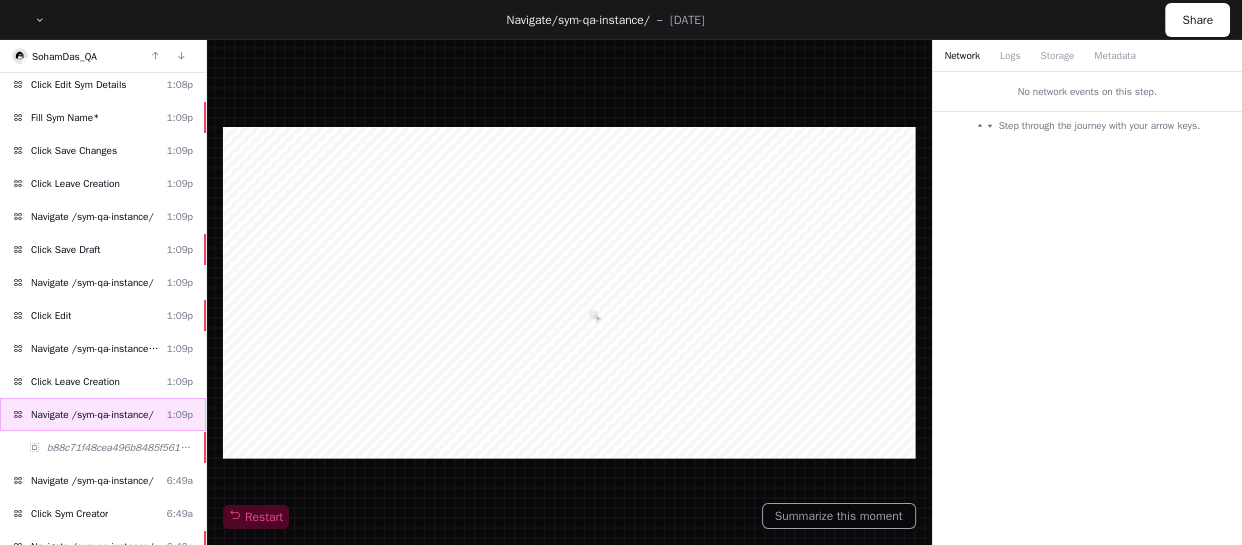 scroll, scrollTop: 5711, scrollLeft: 0, axis: vertical 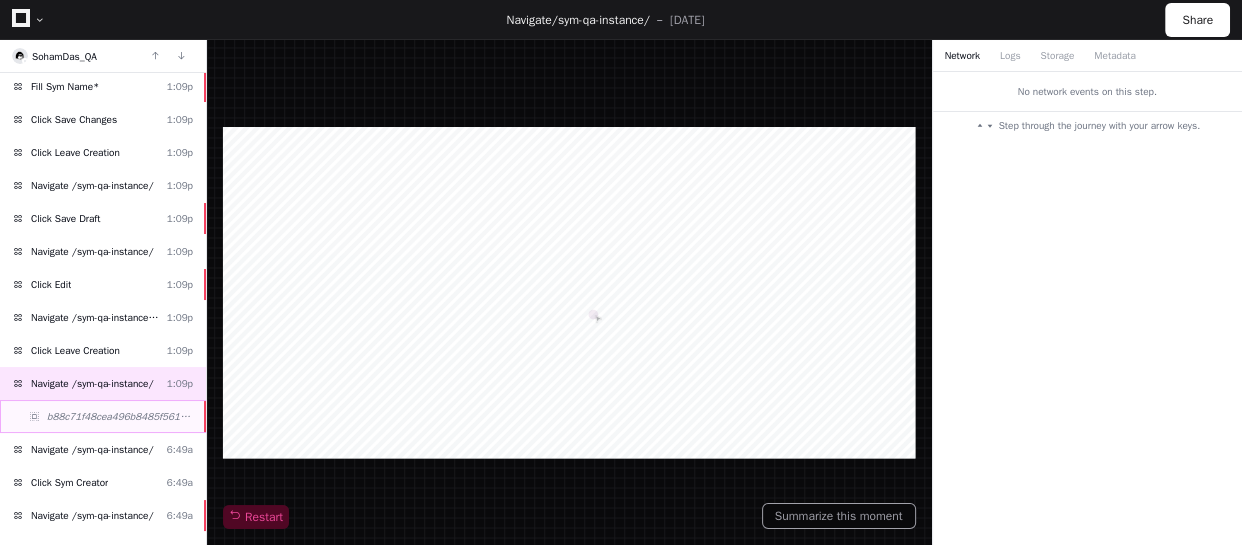 click on "b88c71f48cea496b8485f5613a4af9c9" 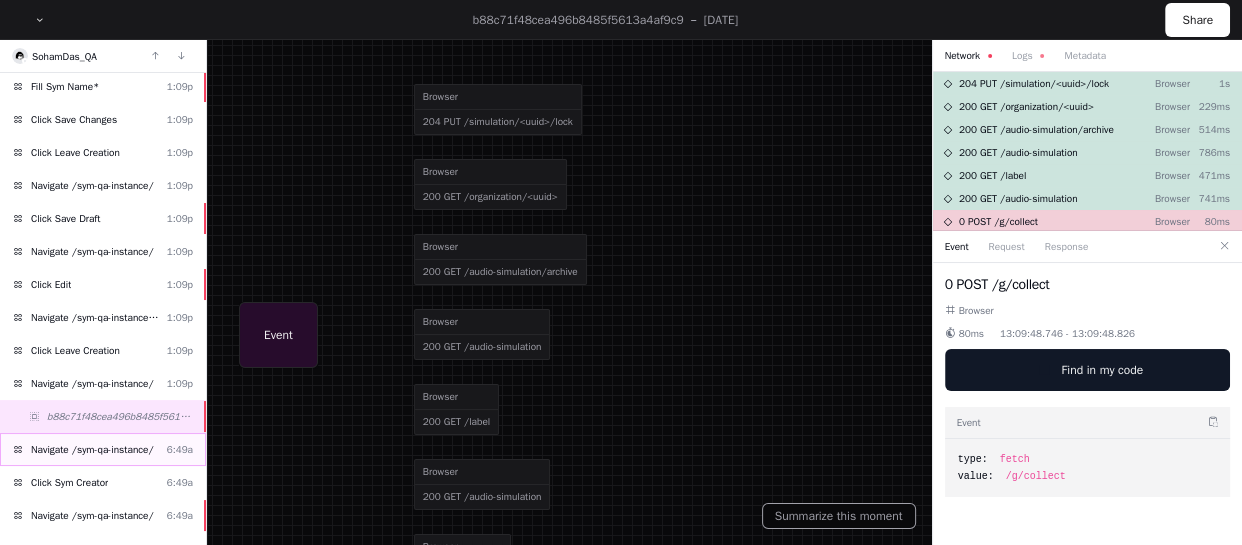 click on "Navigate /sym-qa-instance/" 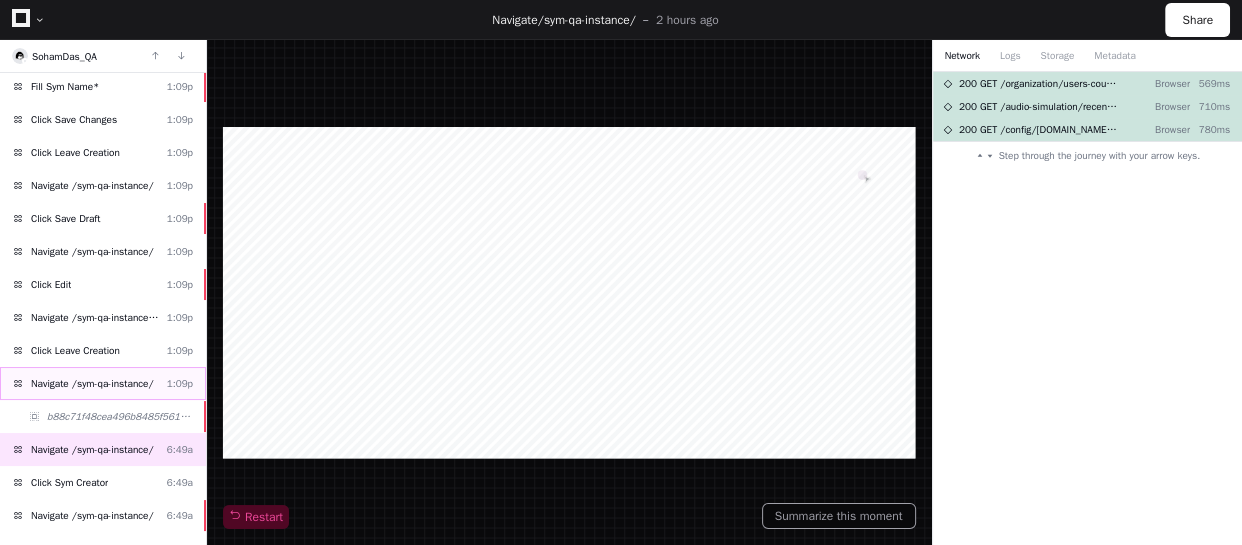 click on "Navigate /sym-qa-instance/" 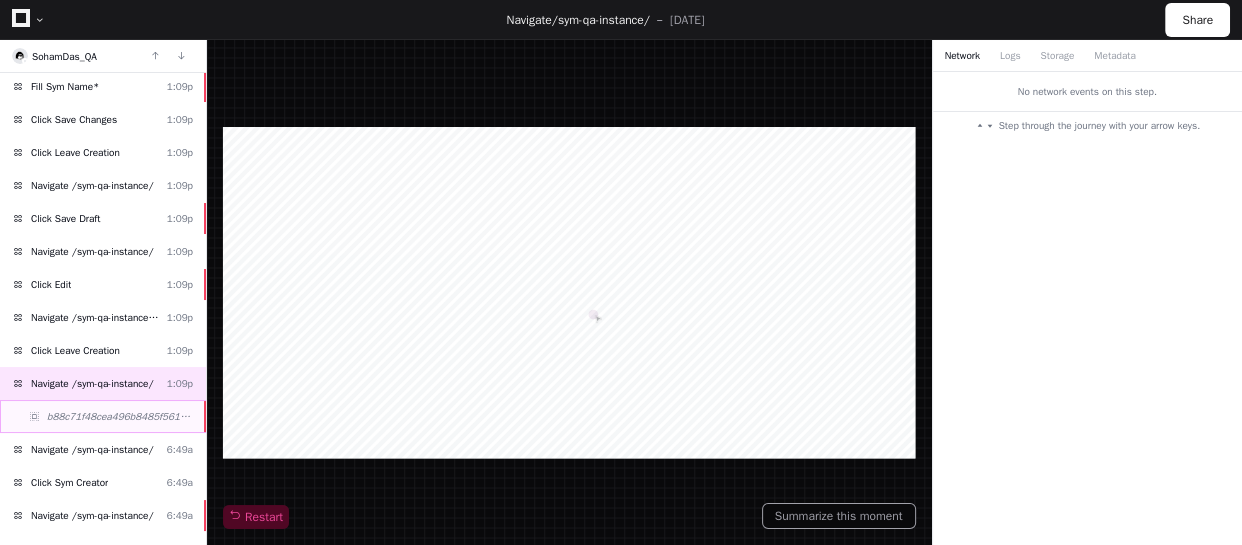 click on "b88c71f48cea496b8485f5613a4af9c9" 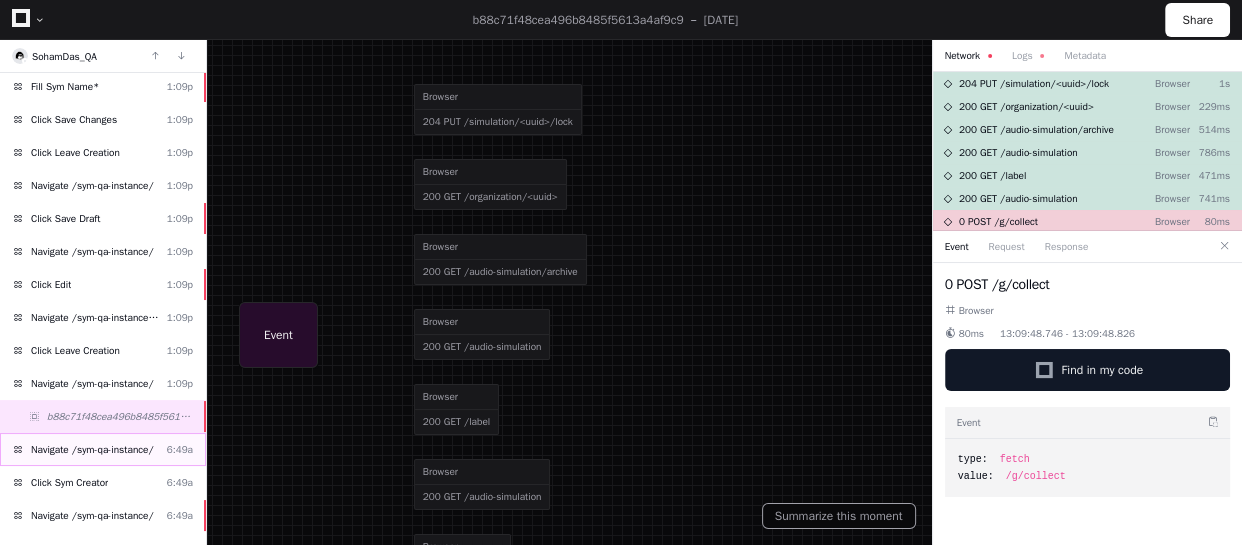 click on "Navigate /sym-qa-instance/" 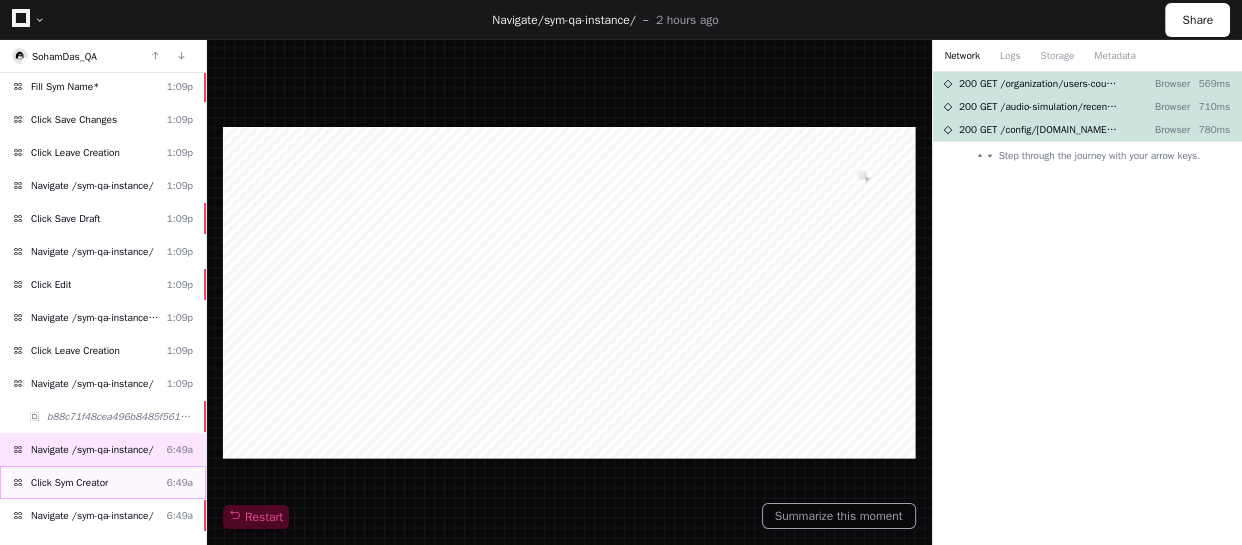 click on "Click Sym Creator  6:49a" 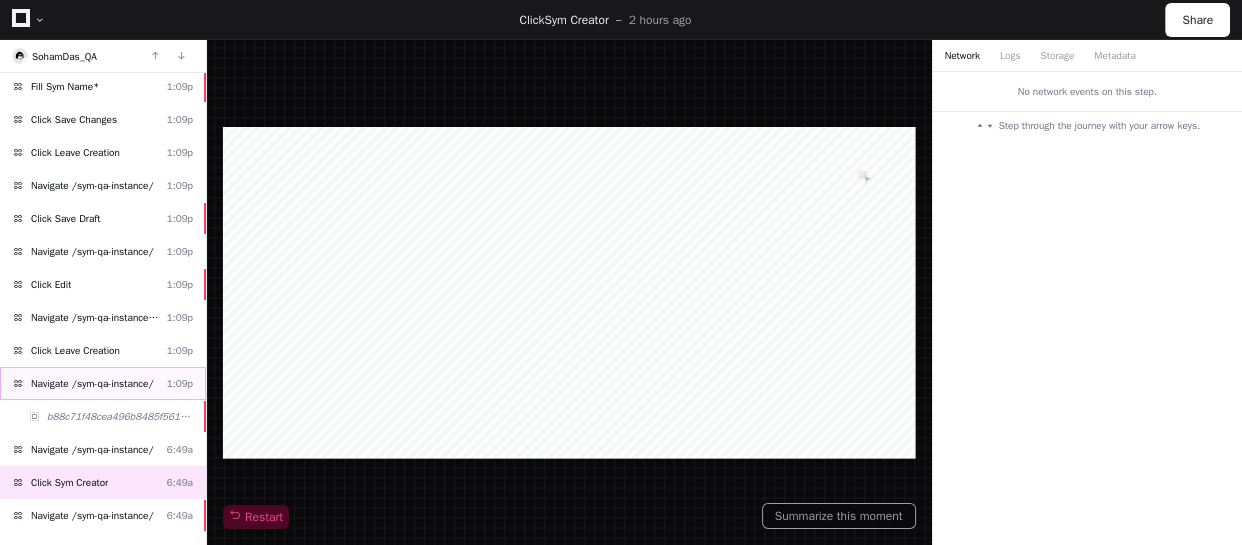 click on "Navigate /sym-qa-instance/" 